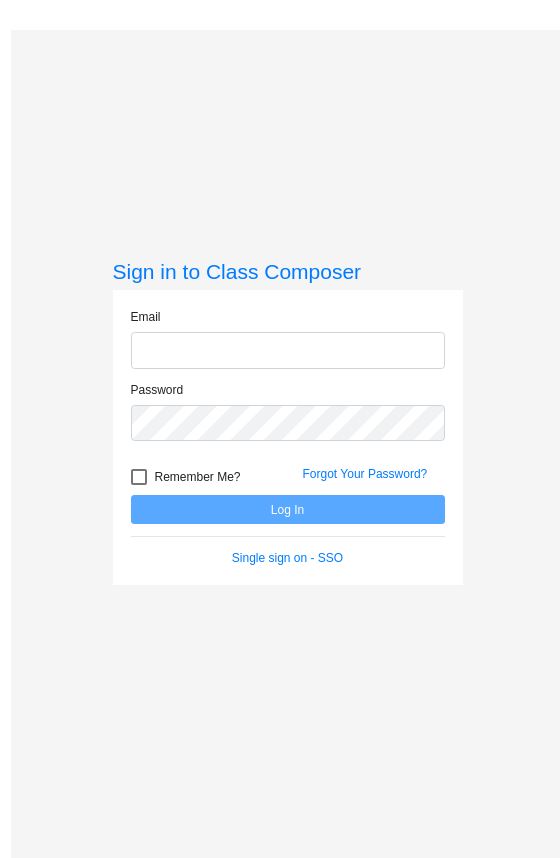 scroll, scrollTop: 0, scrollLeft: 0, axis: both 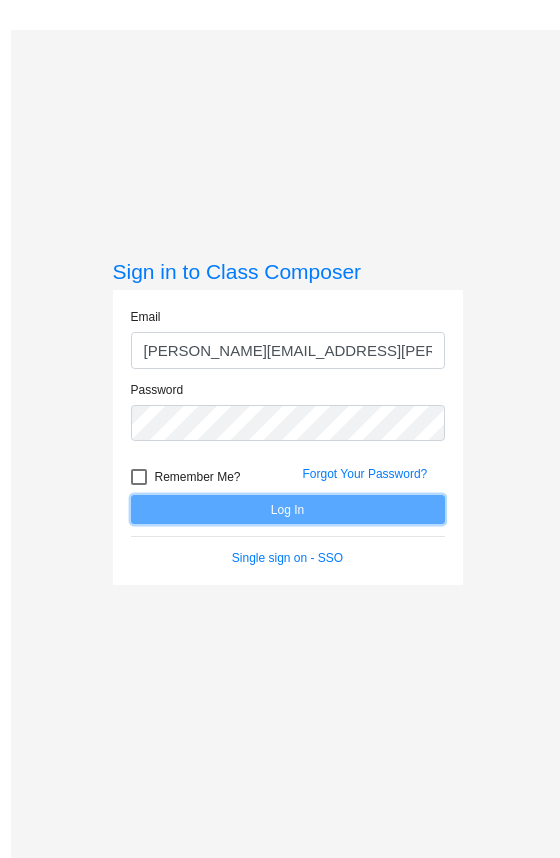 click on "Log In" 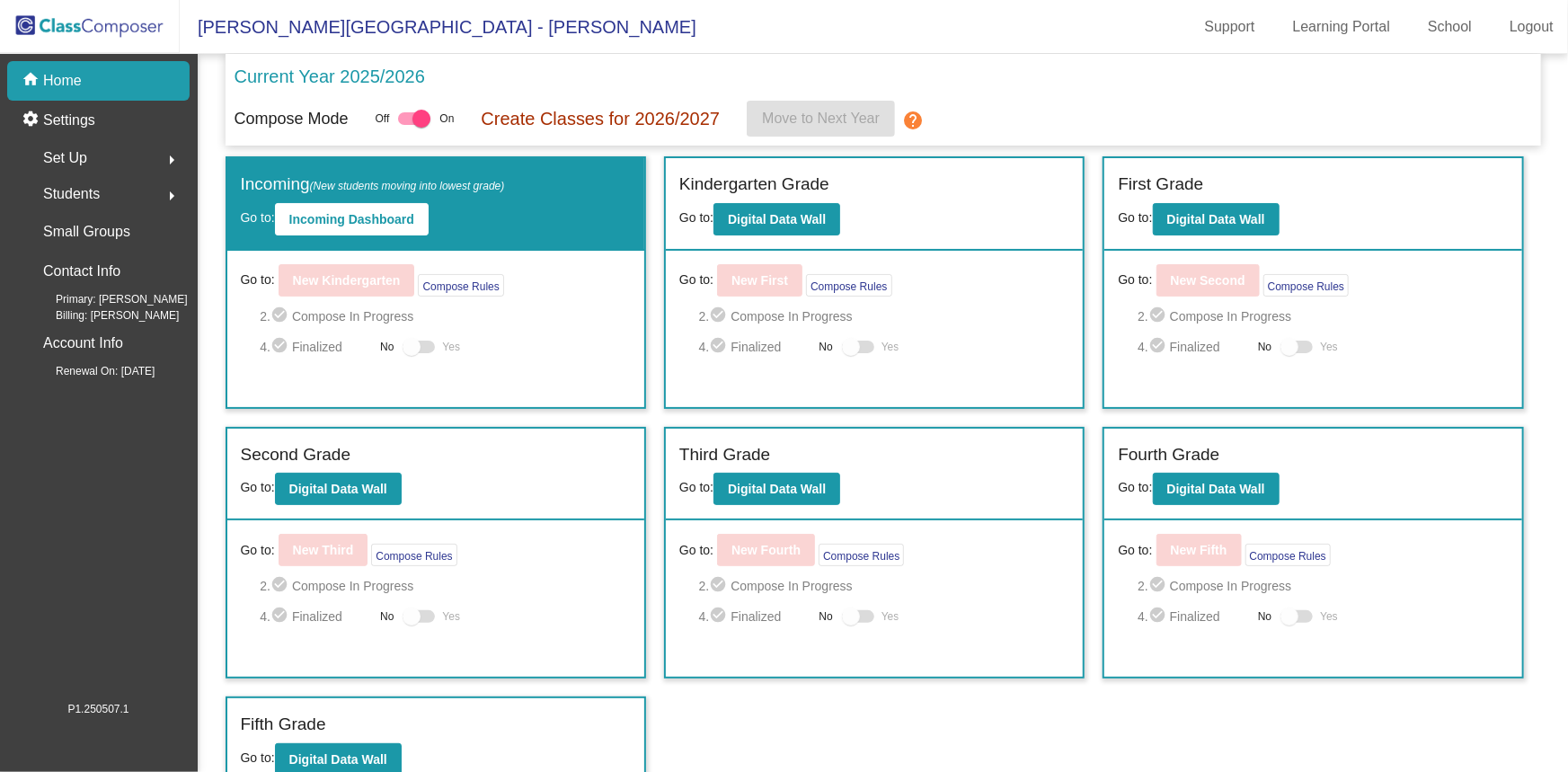 click on "Second Grade Go to:  Digital Data Wall" 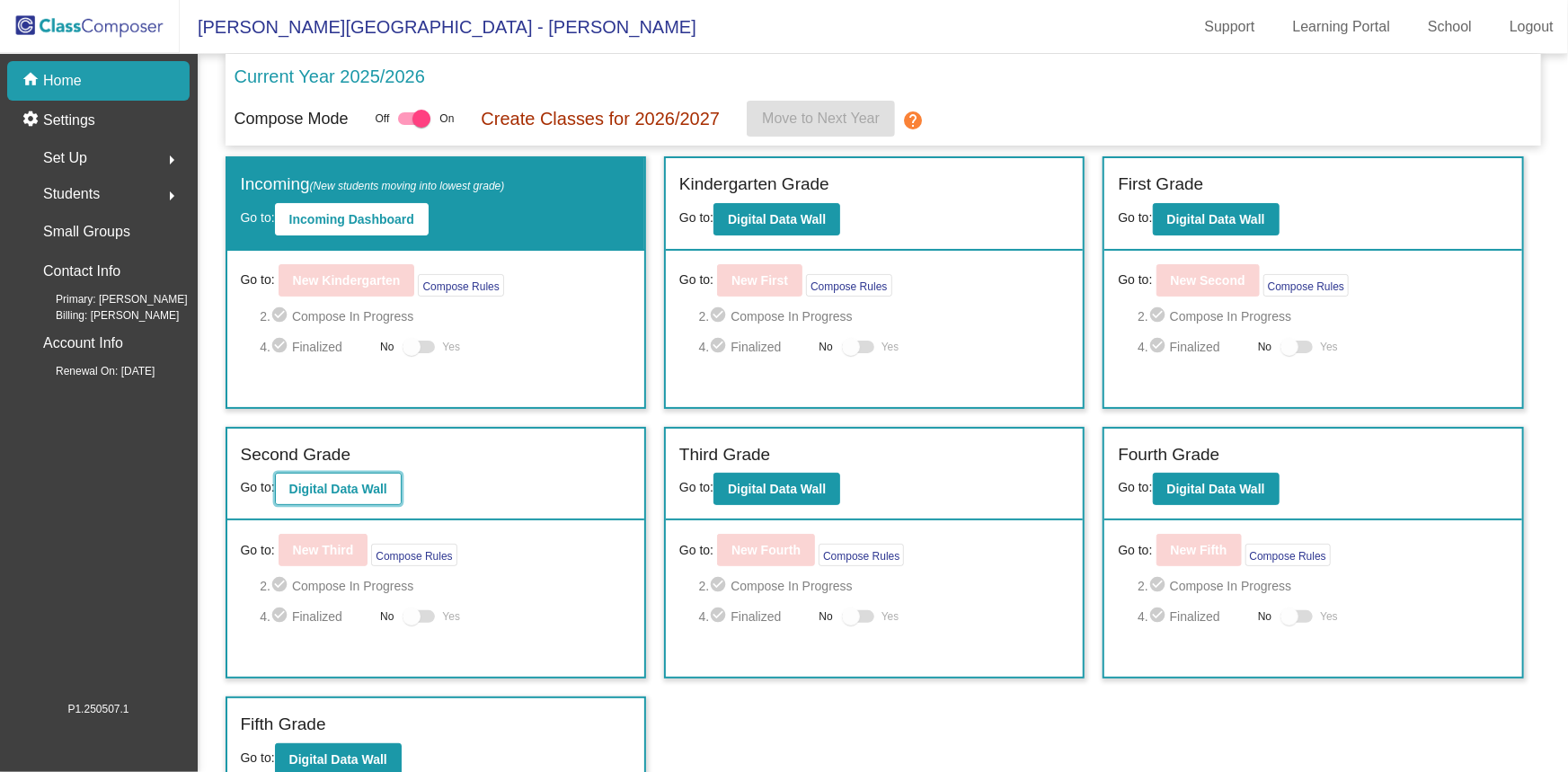 click on "Digital Data Wall" 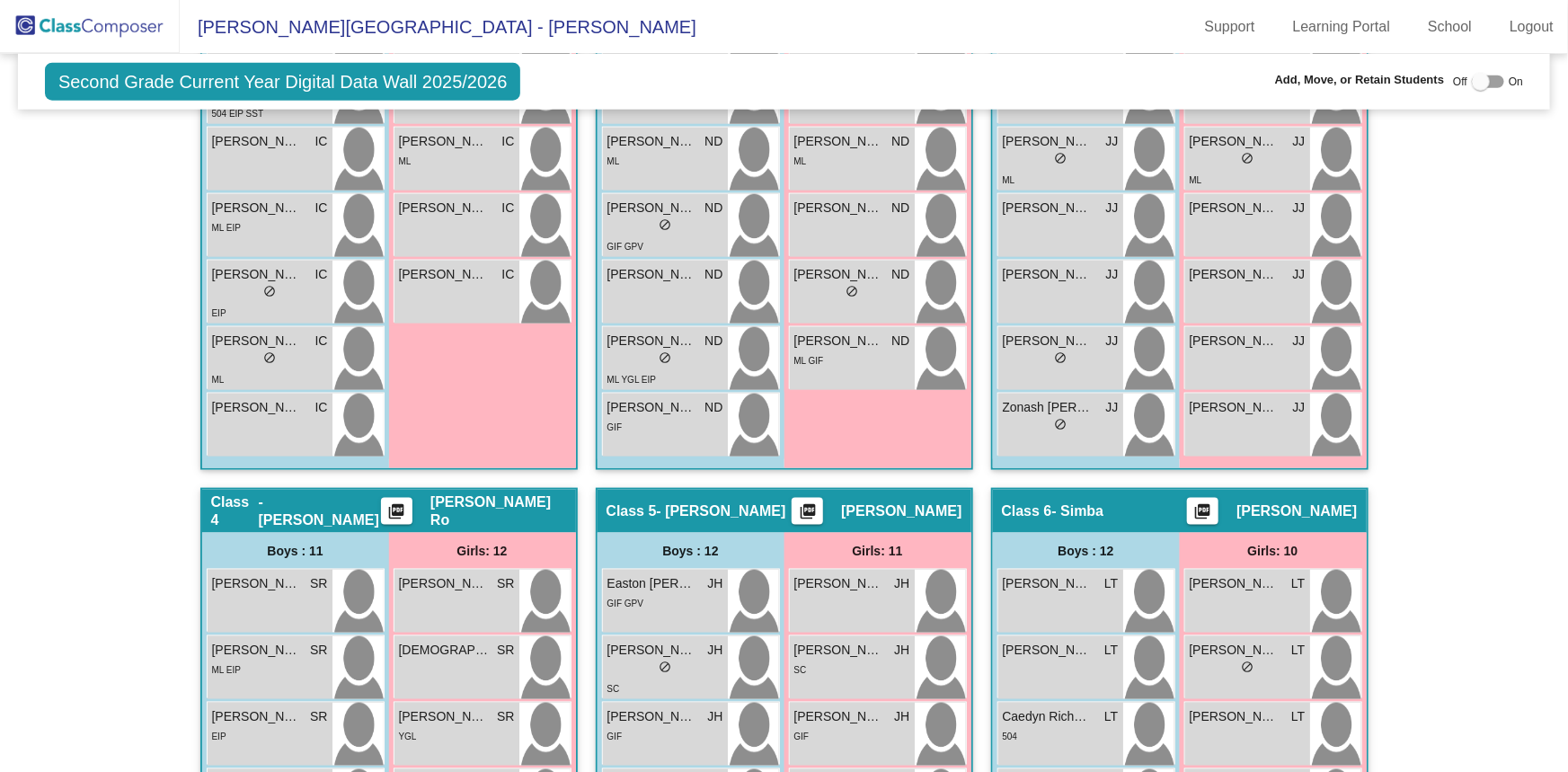 scroll, scrollTop: 1143, scrollLeft: 0, axis: vertical 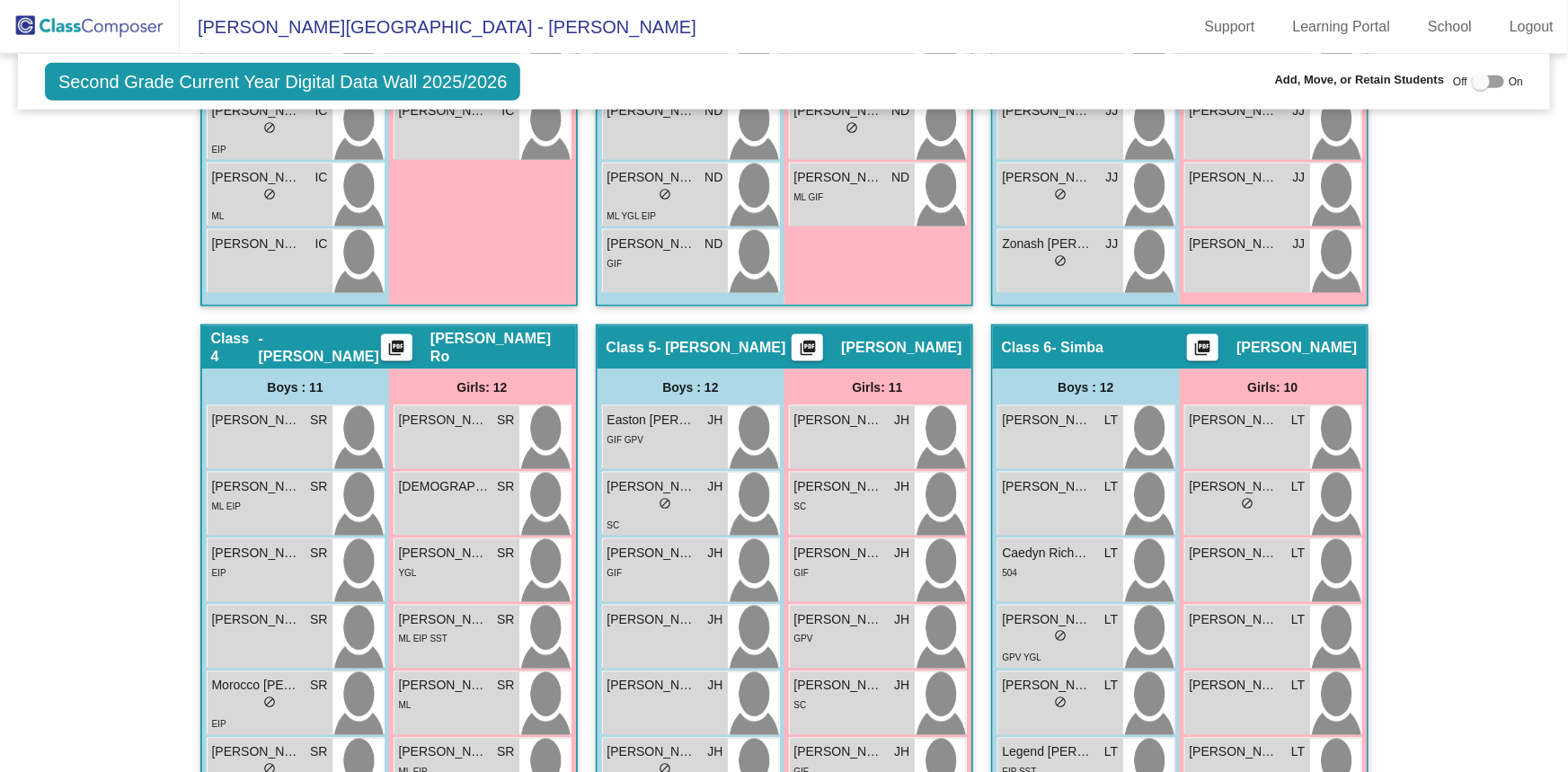 click at bounding box center (1488, 82) 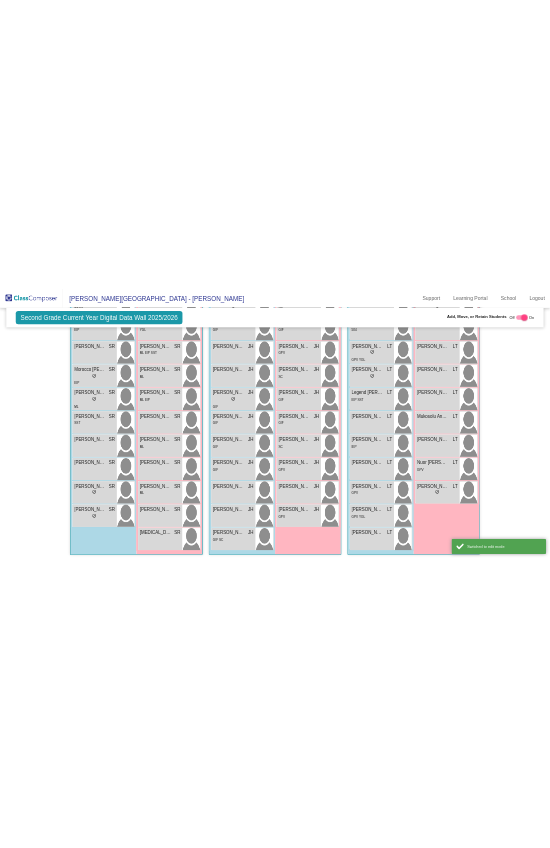 scroll, scrollTop: 1494, scrollLeft: 0, axis: vertical 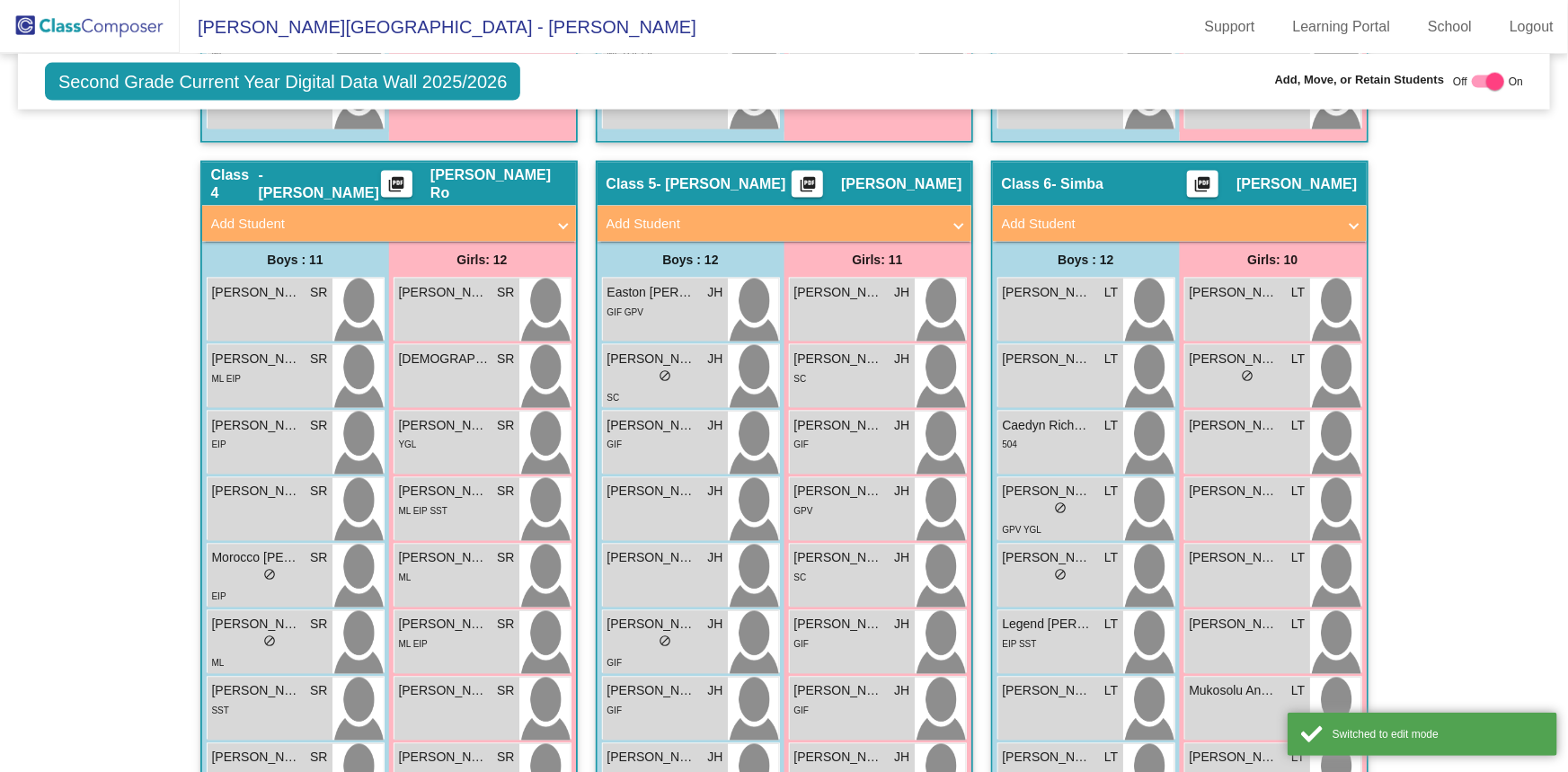 click on "Add Student" at bounding box center (1180, 224) 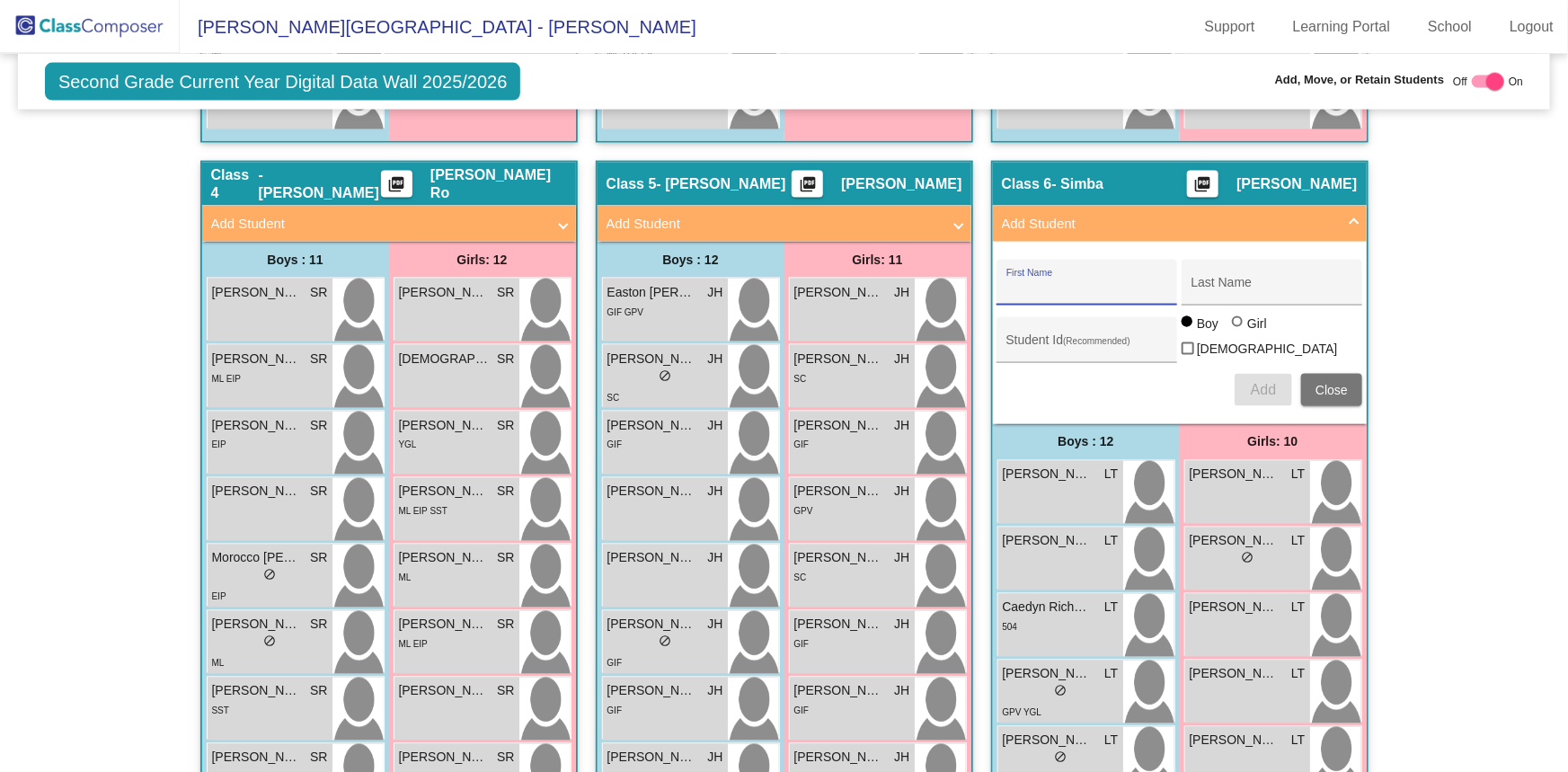 click on "First Name" at bounding box center [1087, 289] 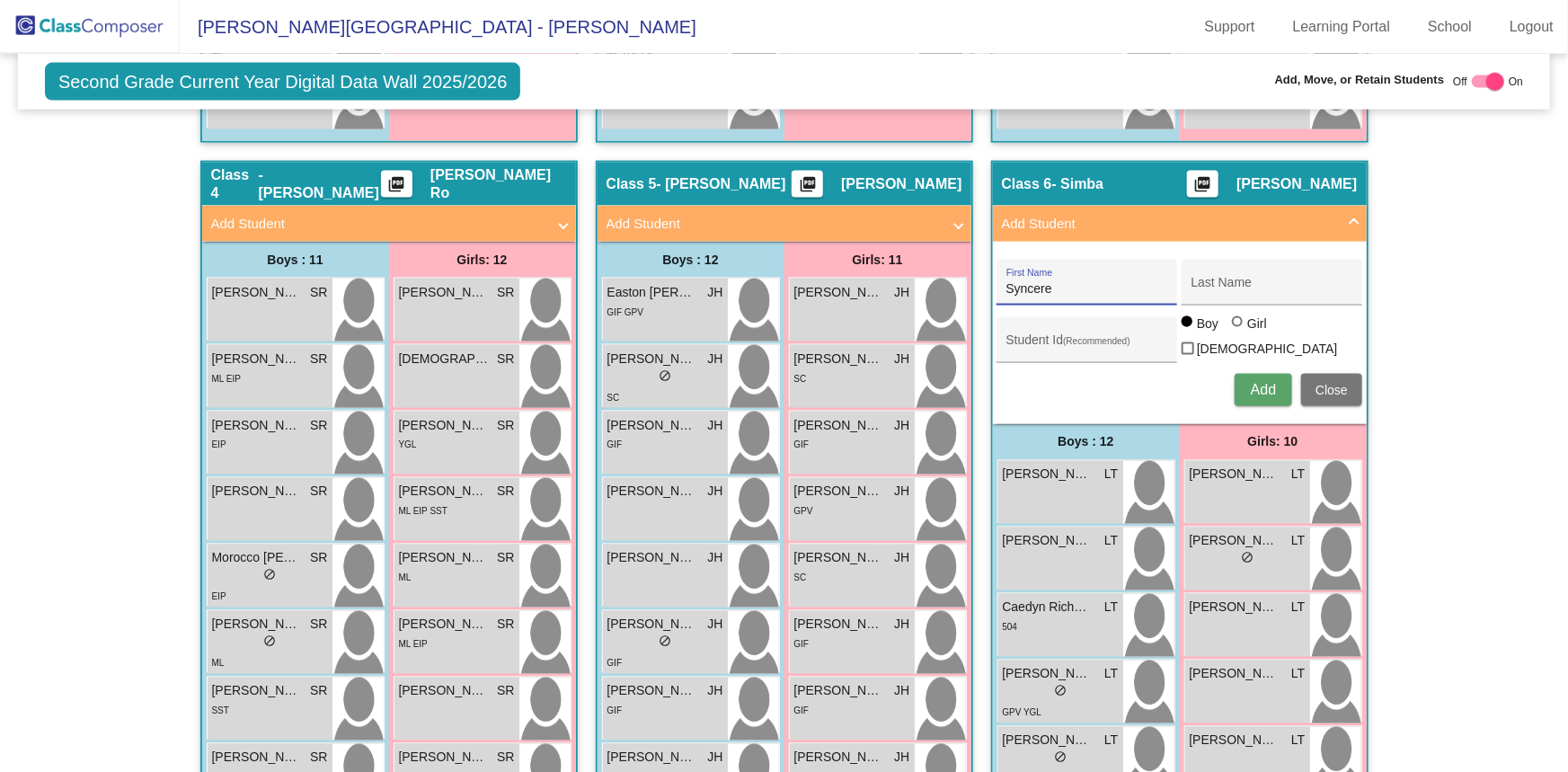 type on "Syncere" 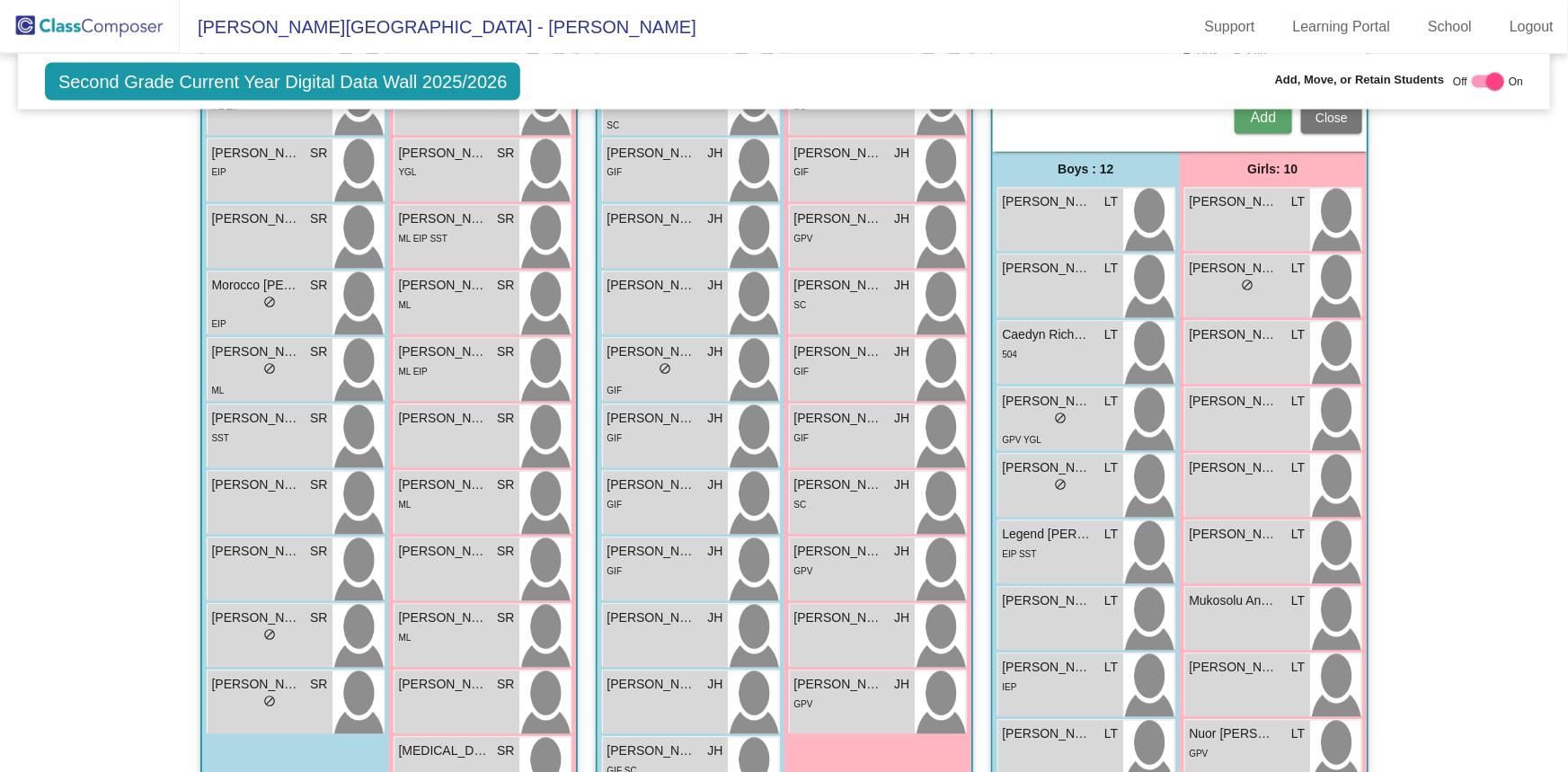 scroll, scrollTop: 1343, scrollLeft: 0, axis: vertical 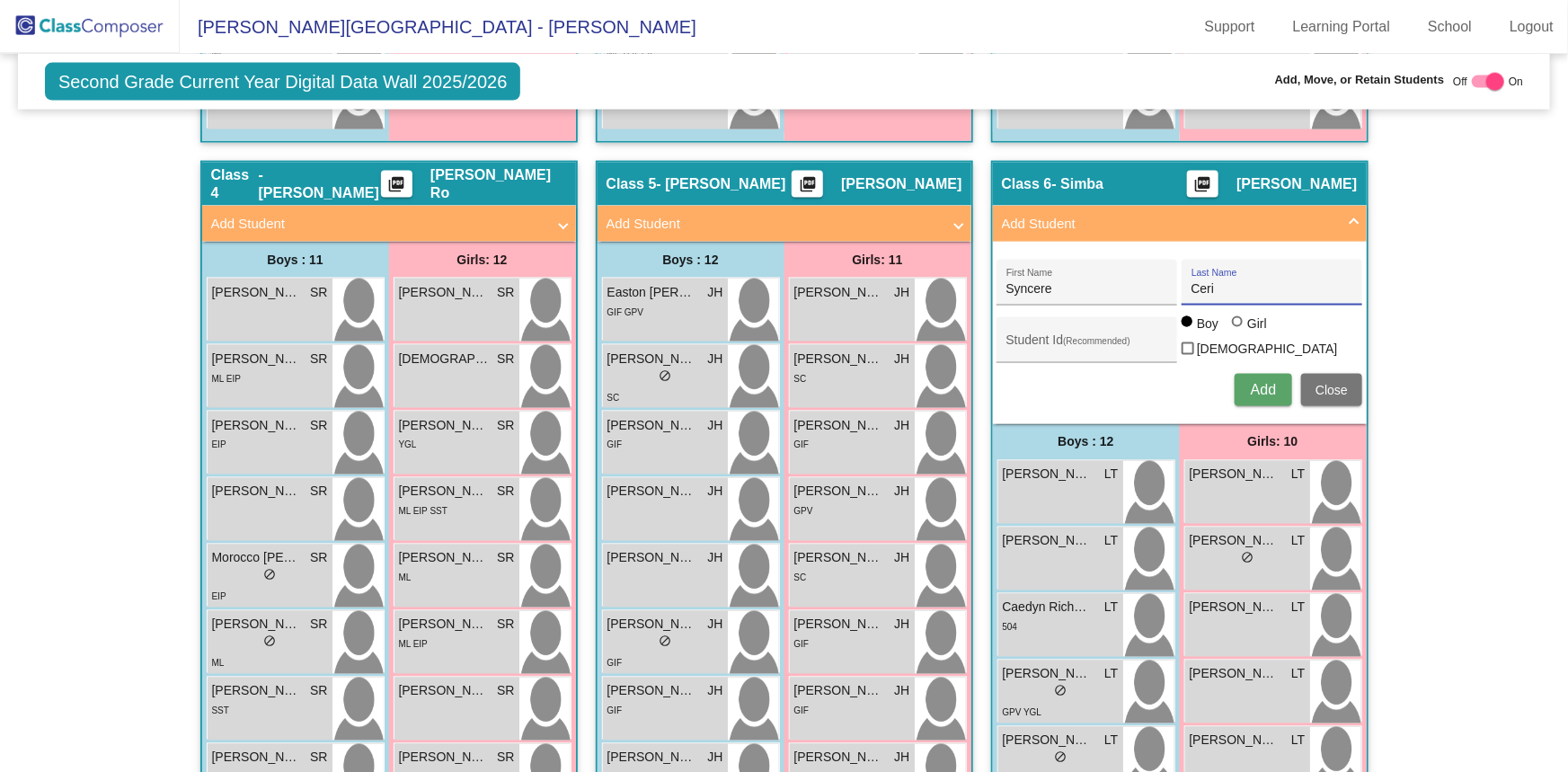 click on "Syncere First Name [PERSON_NAME] Last Name" at bounding box center (1179, 282) 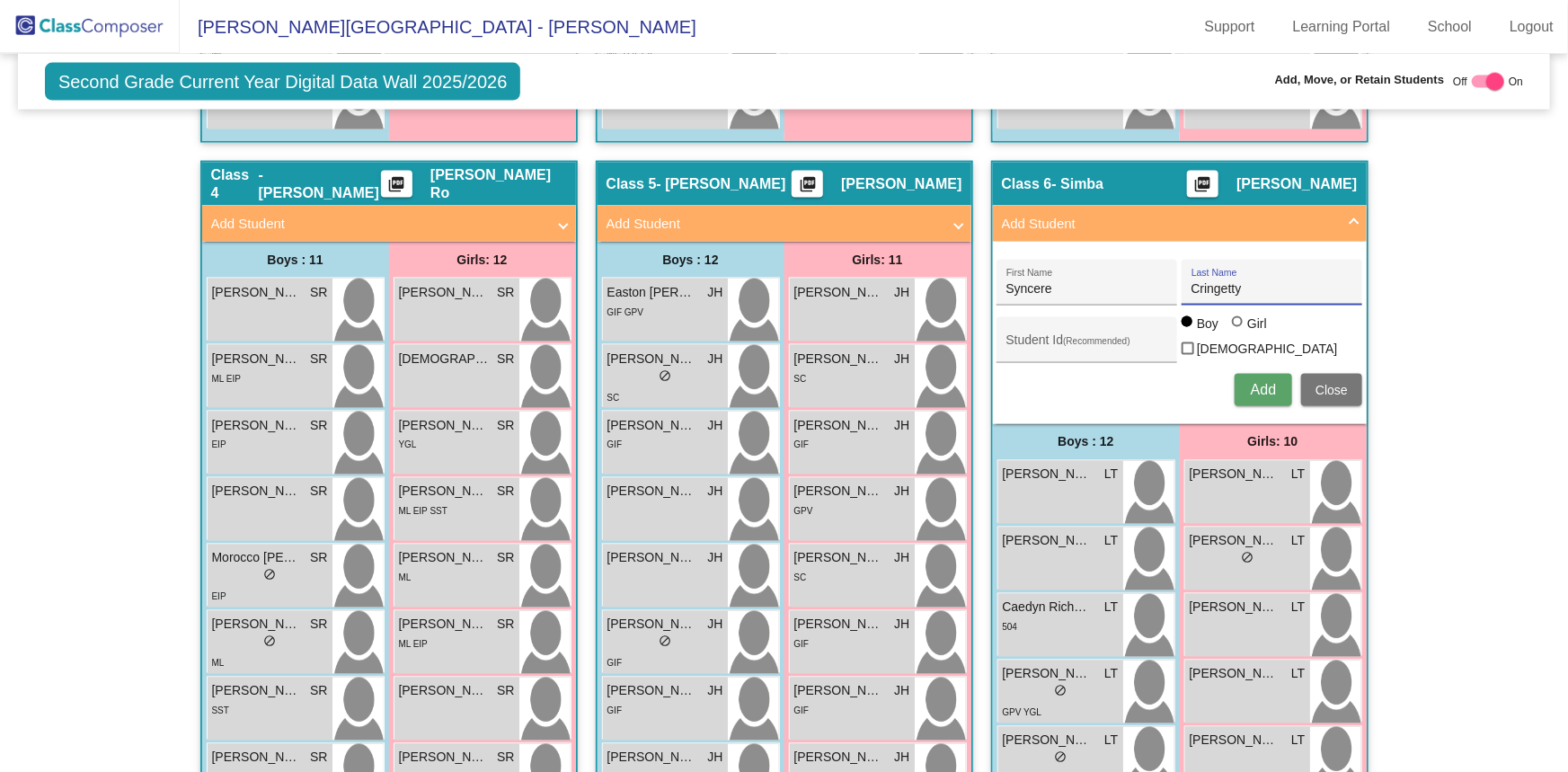 type on "Cringetty" 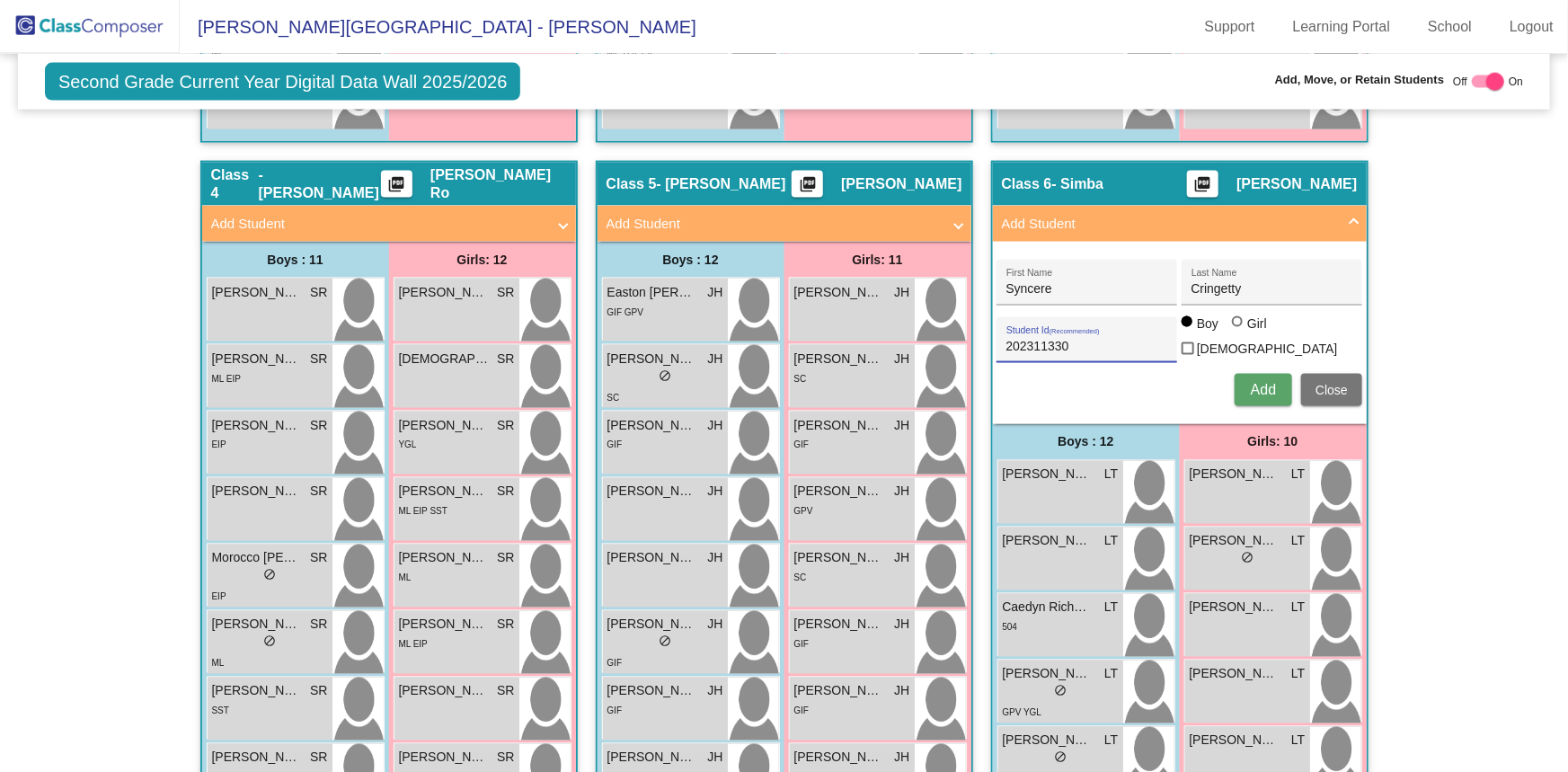 type on "202311330" 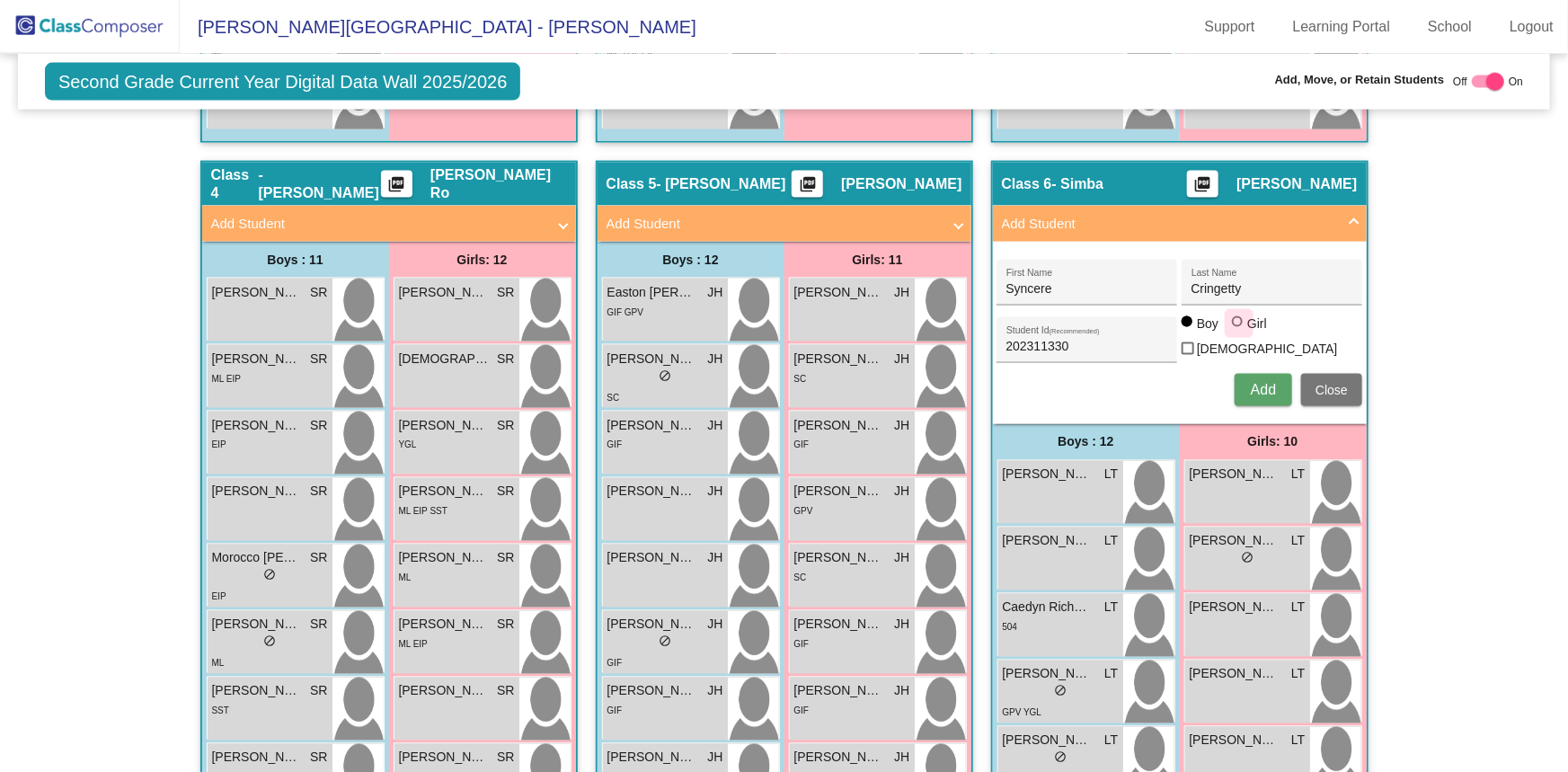 click at bounding box center (1239, 324) 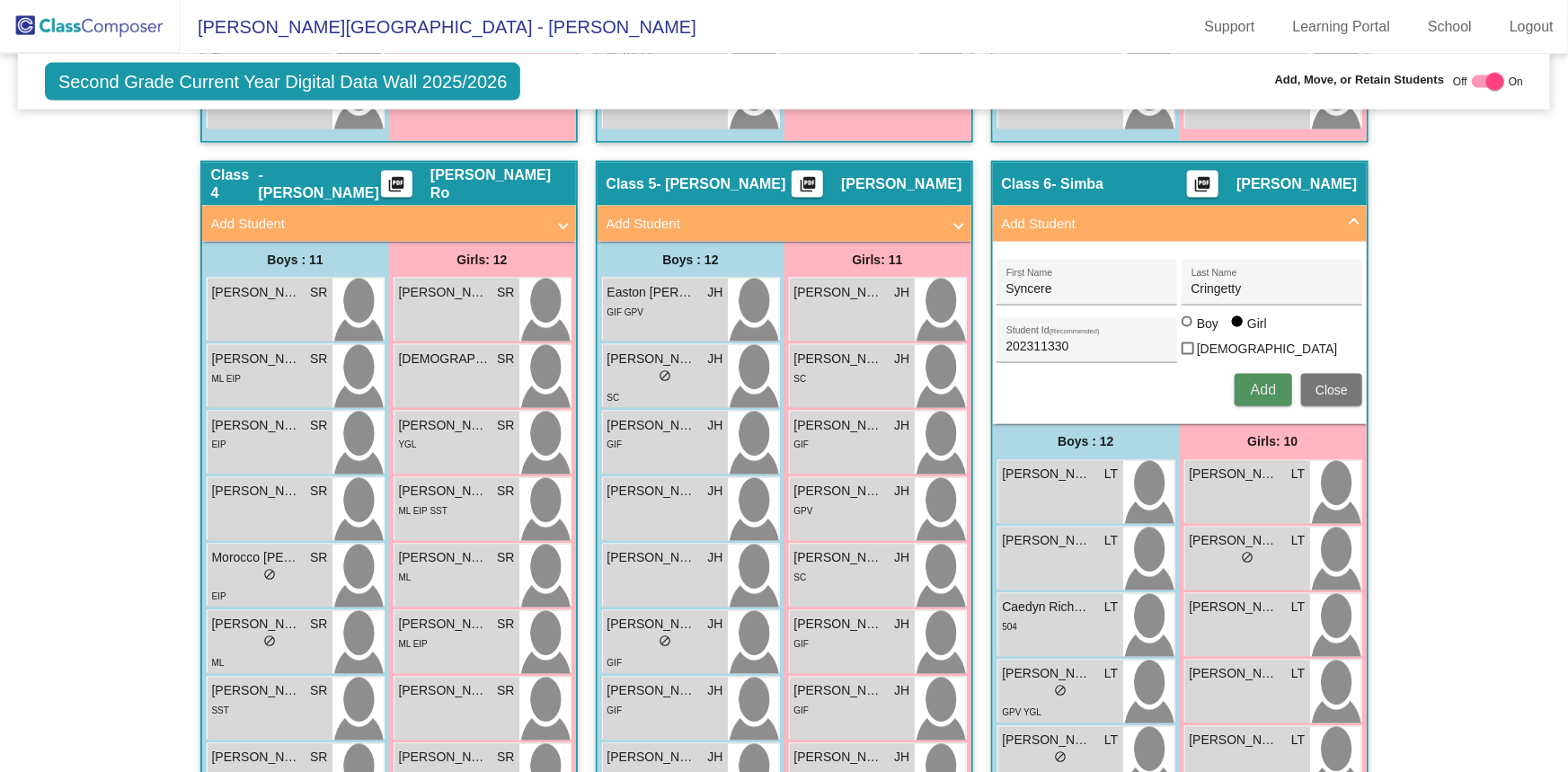 click on "Add" at bounding box center (1263, 389) 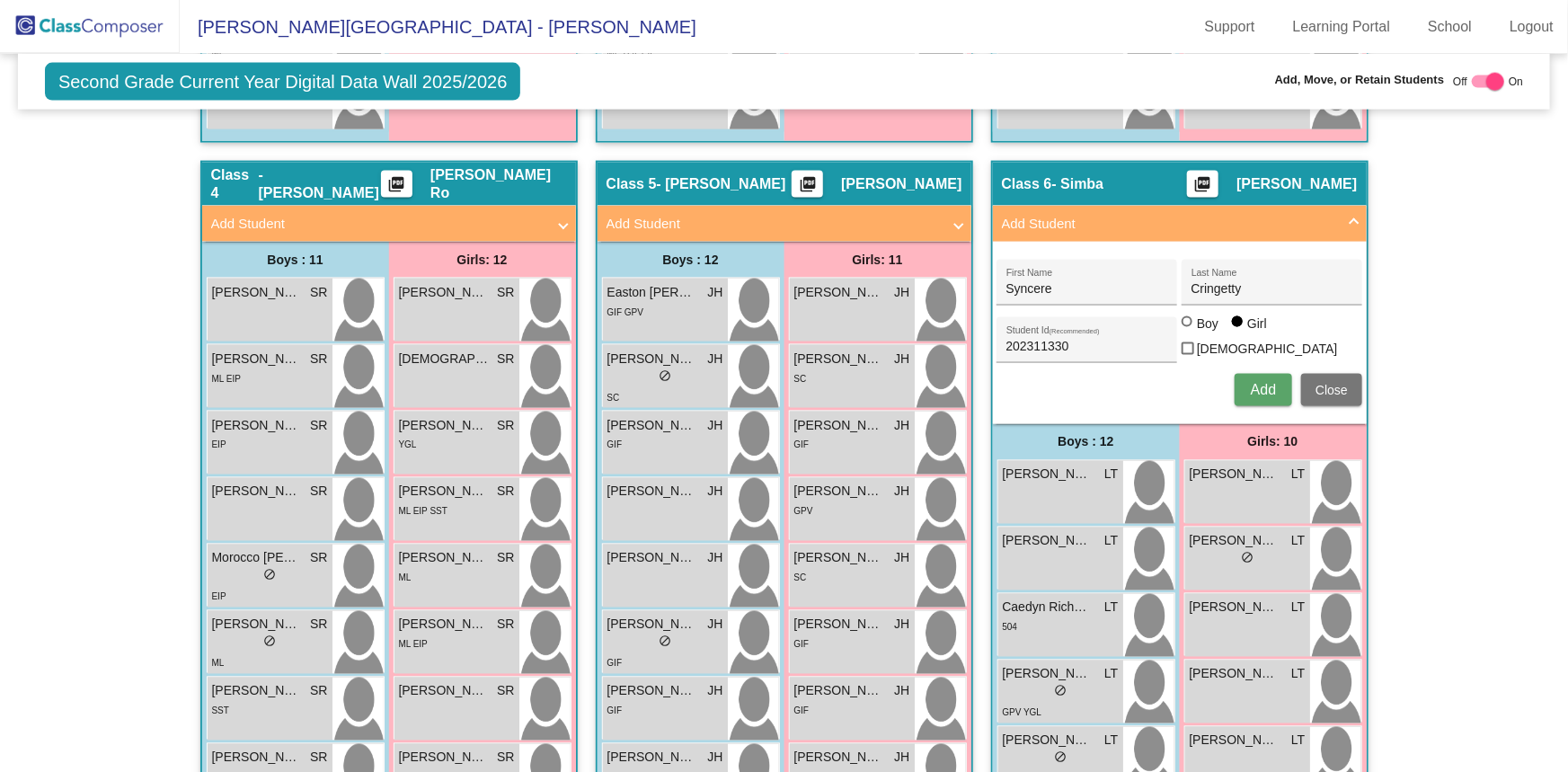 type 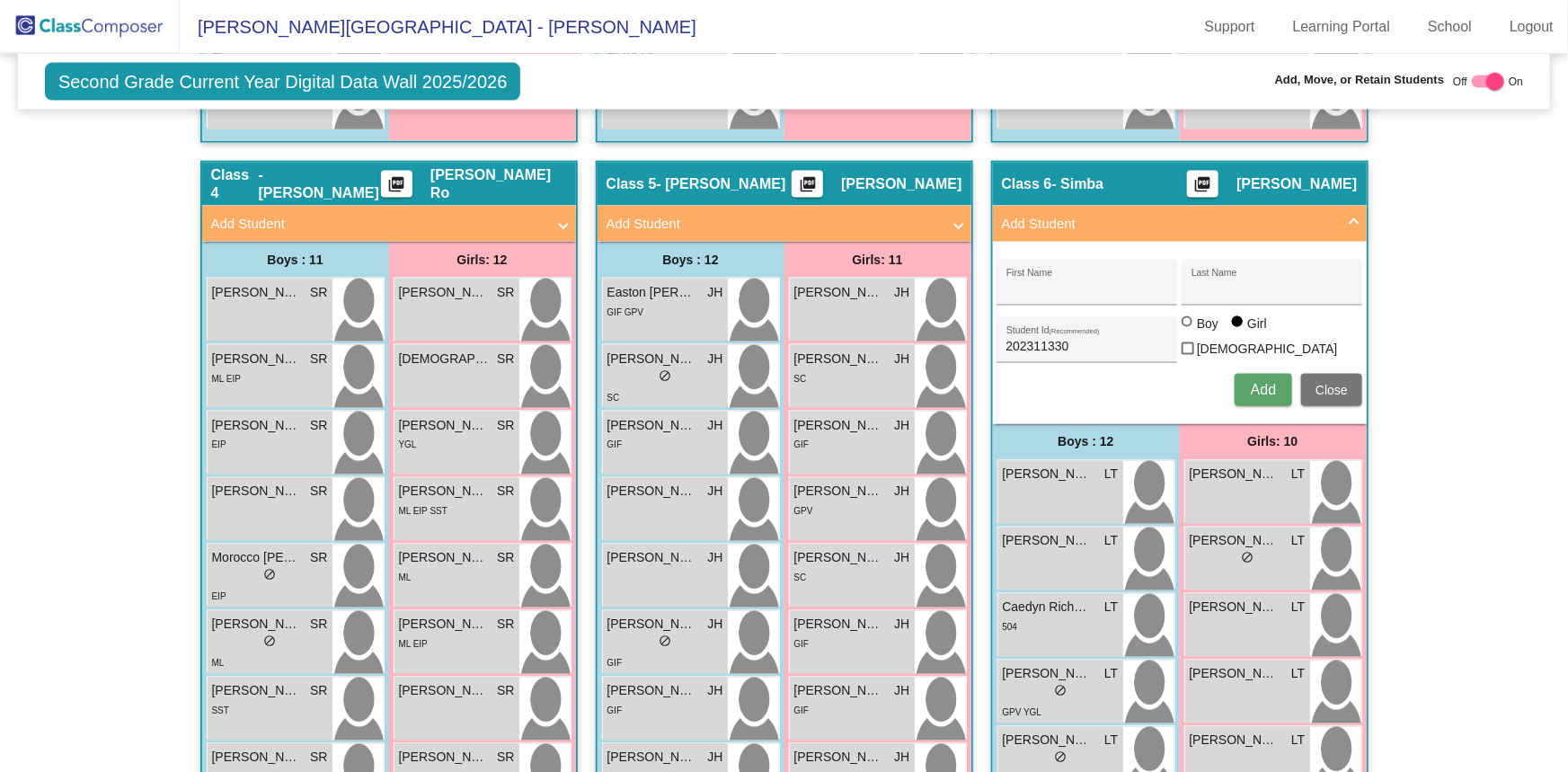 type 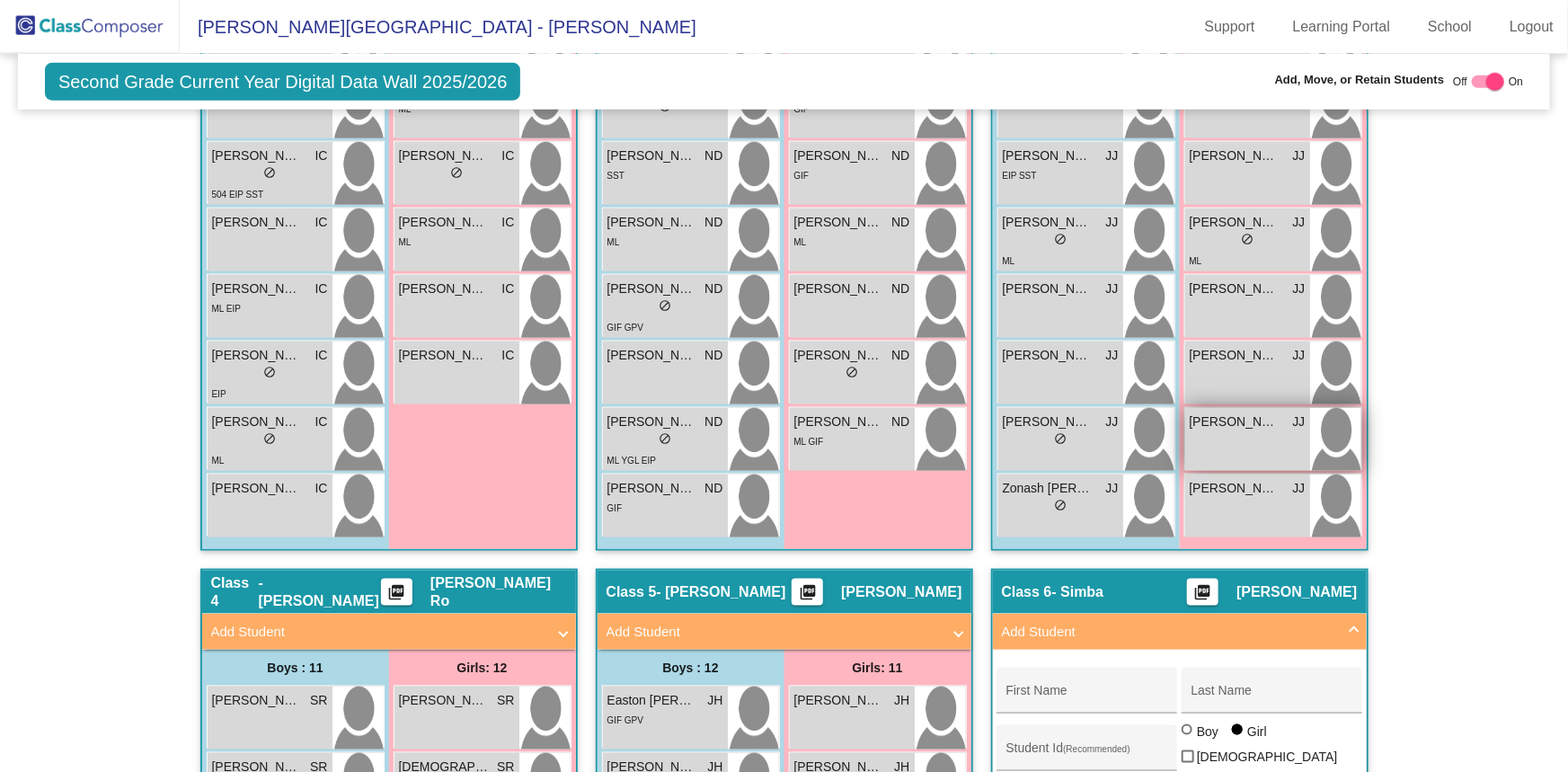 scroll, scrollTop: 1424, scrollLeft: 0, axis: vertical 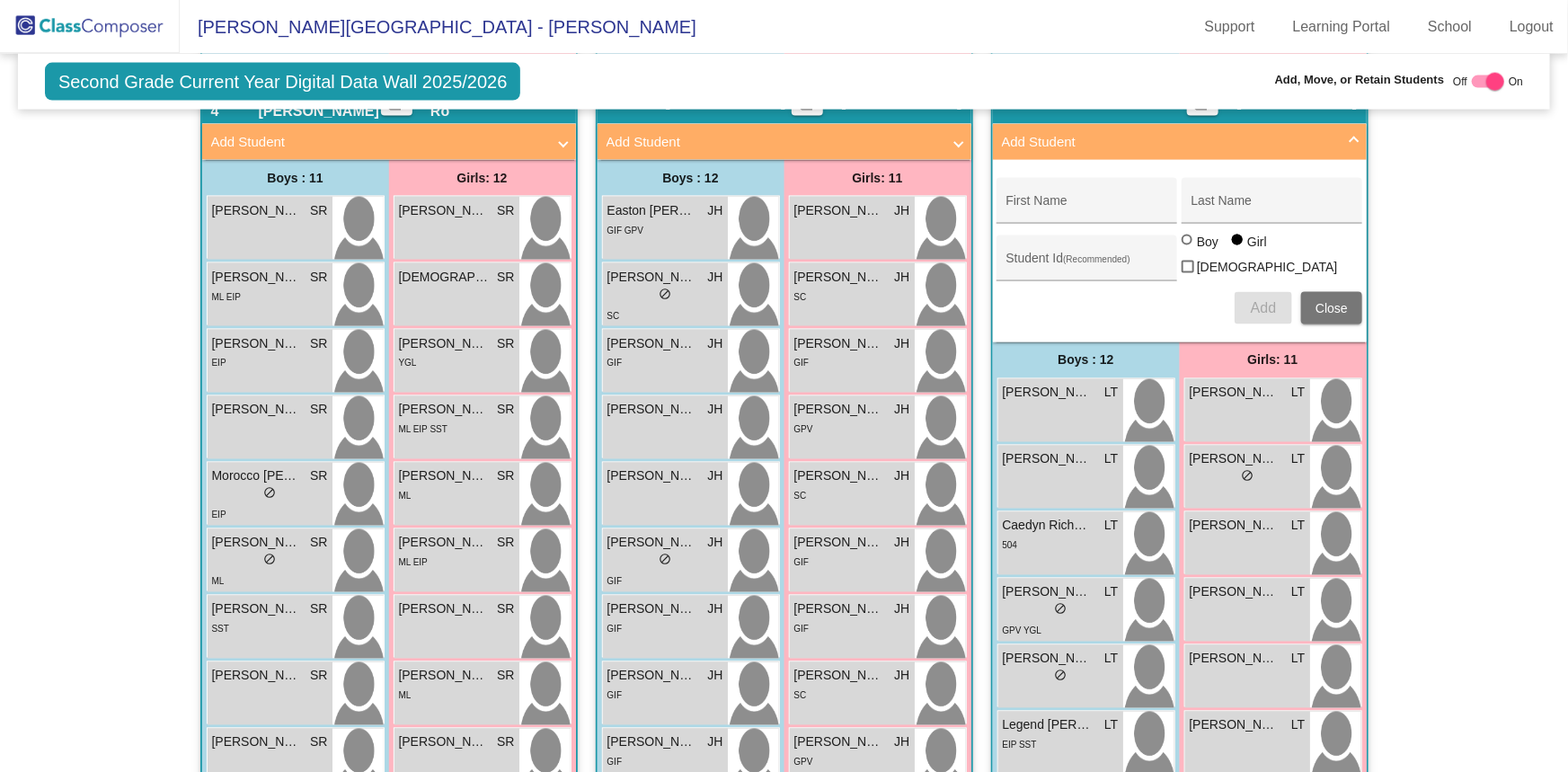 click on "Close" at bounding box center [1332, 308] 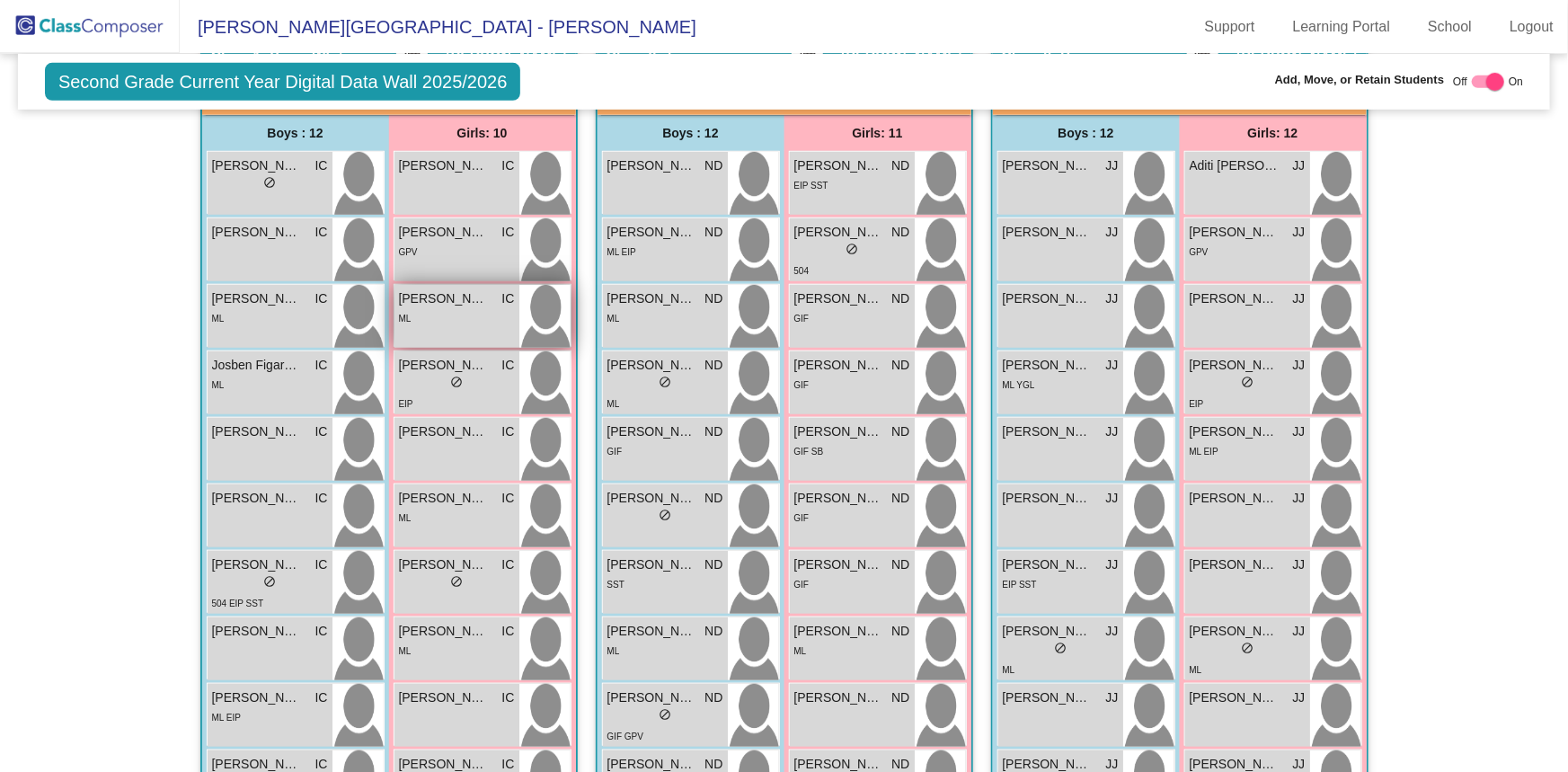 scroll, scrollTop: 280, scrollLeft: 0, axis: vertical 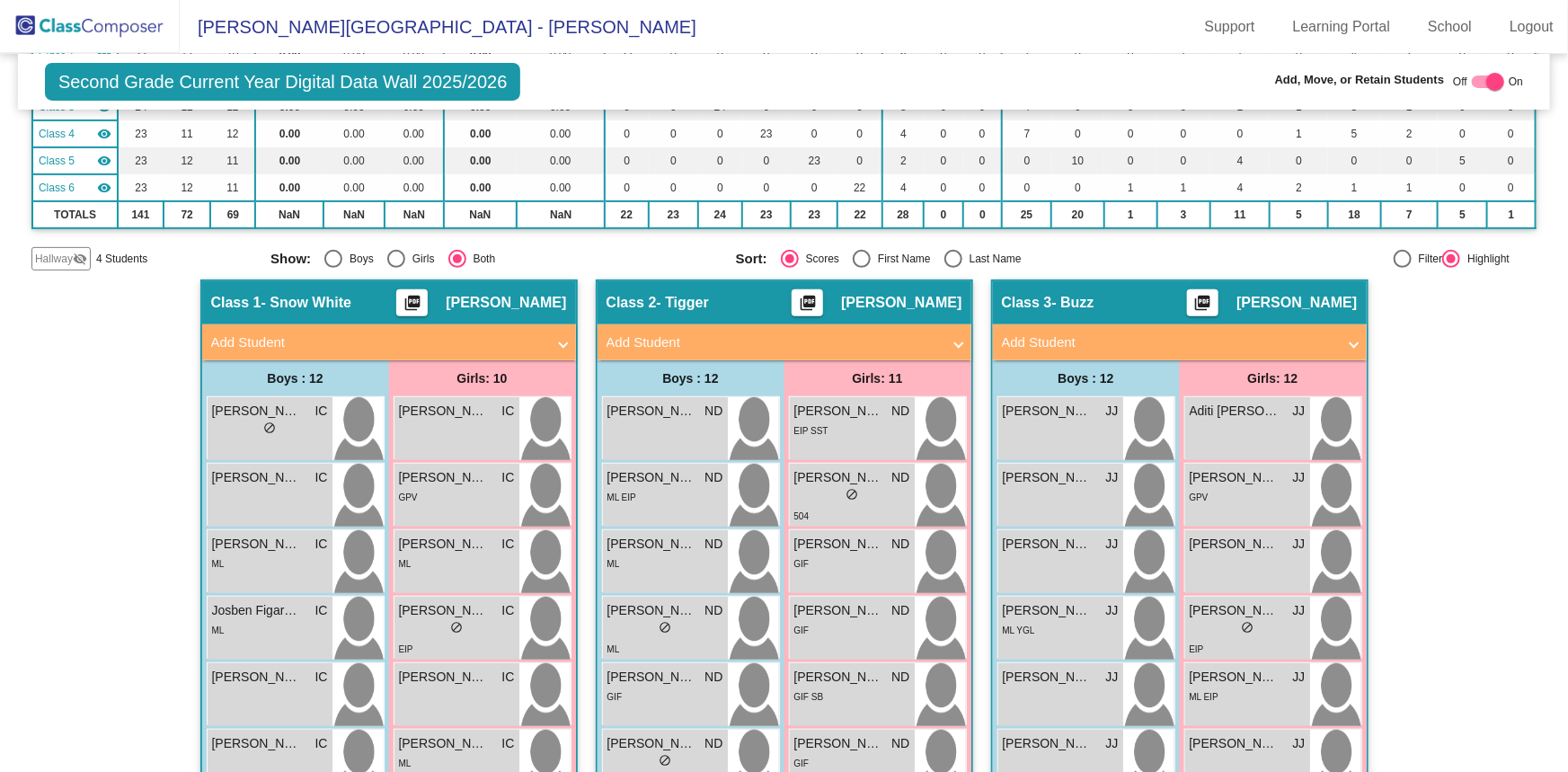 click at bounding box center [563, 342] 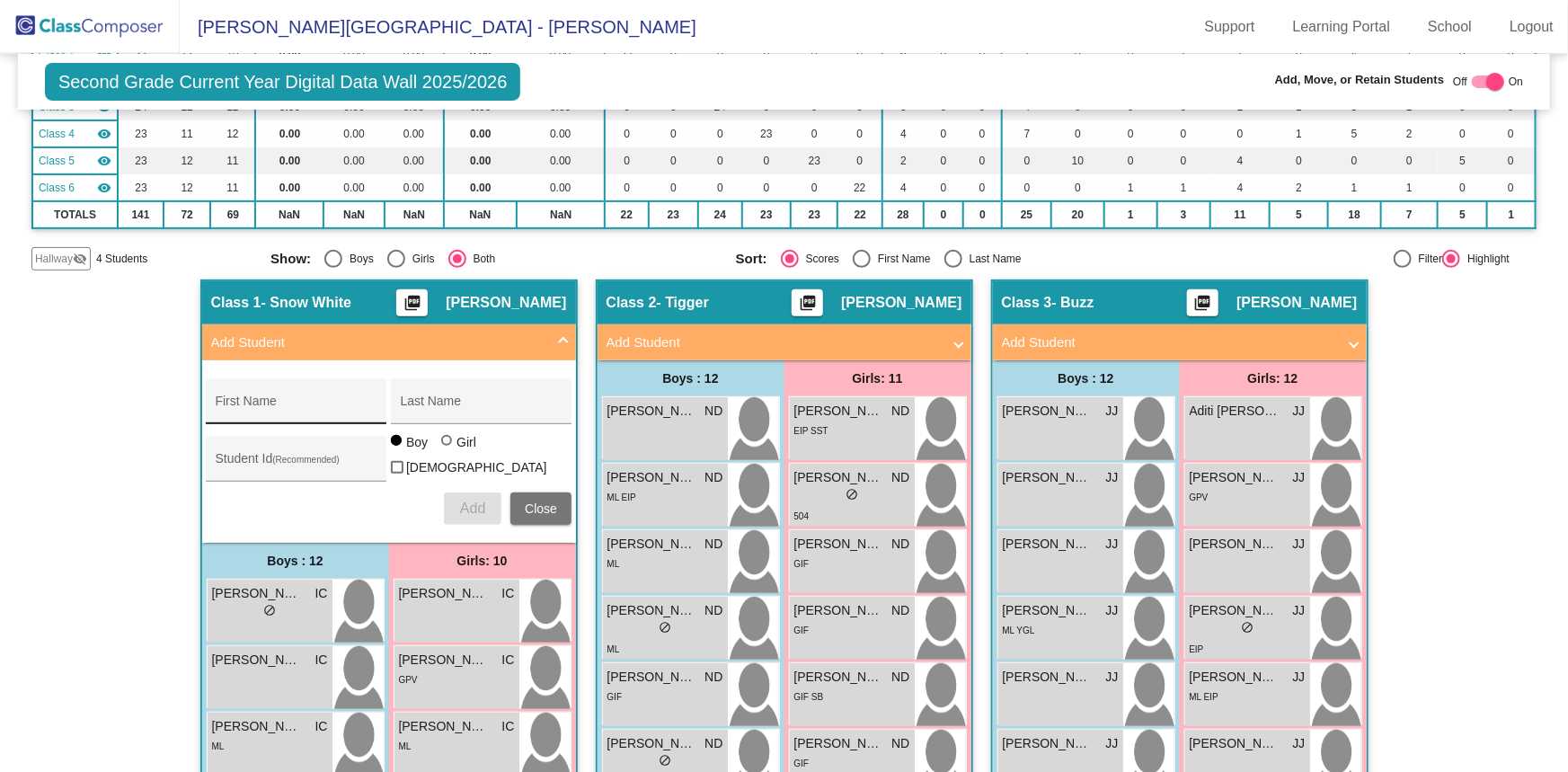 click on "First Name" at bounding box center [297, 406] 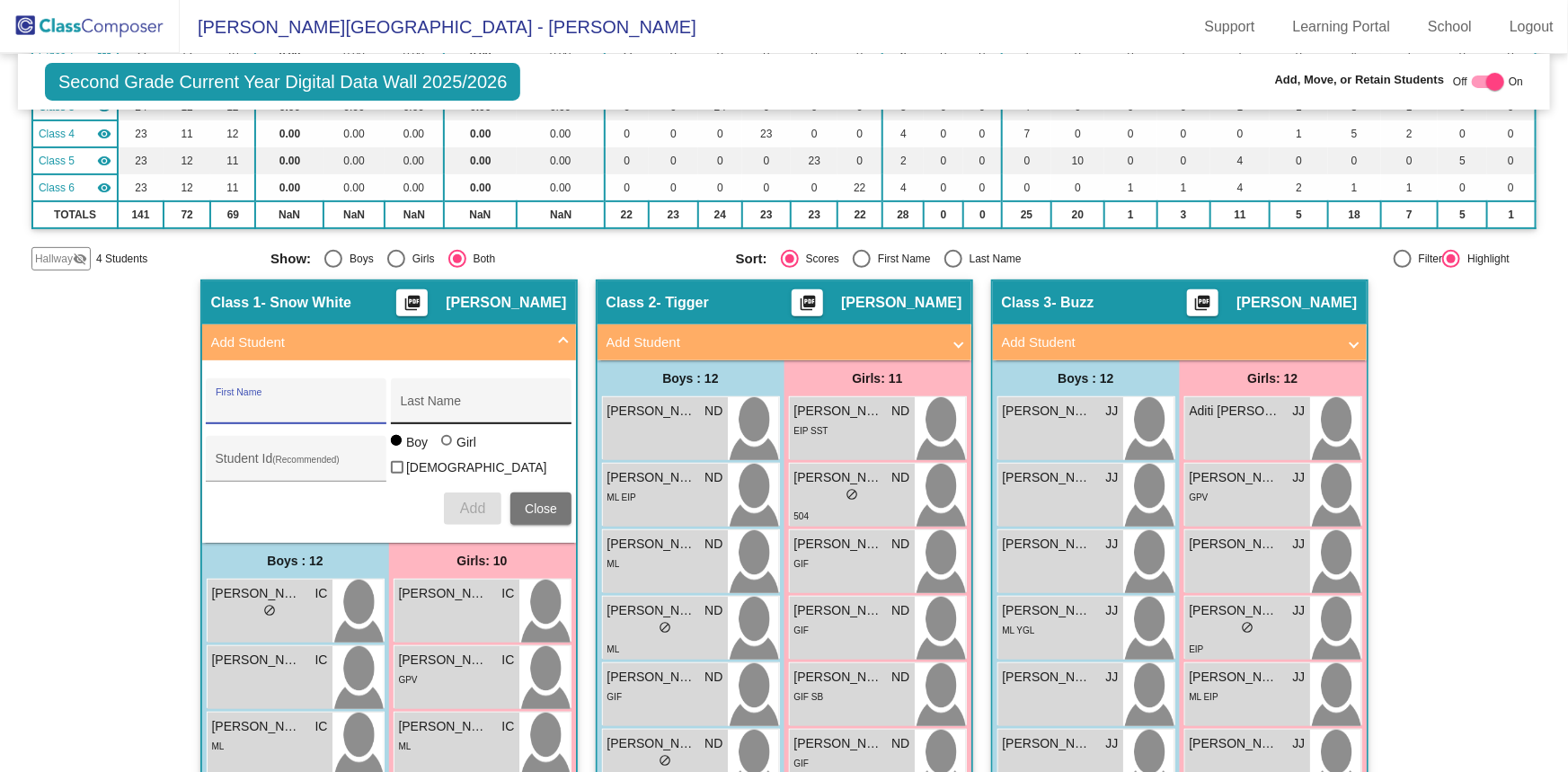 drag, startPoint x: 305, startPoint y: 404, endPoint x: 417, endPoint y: 387, distance: 113.28283 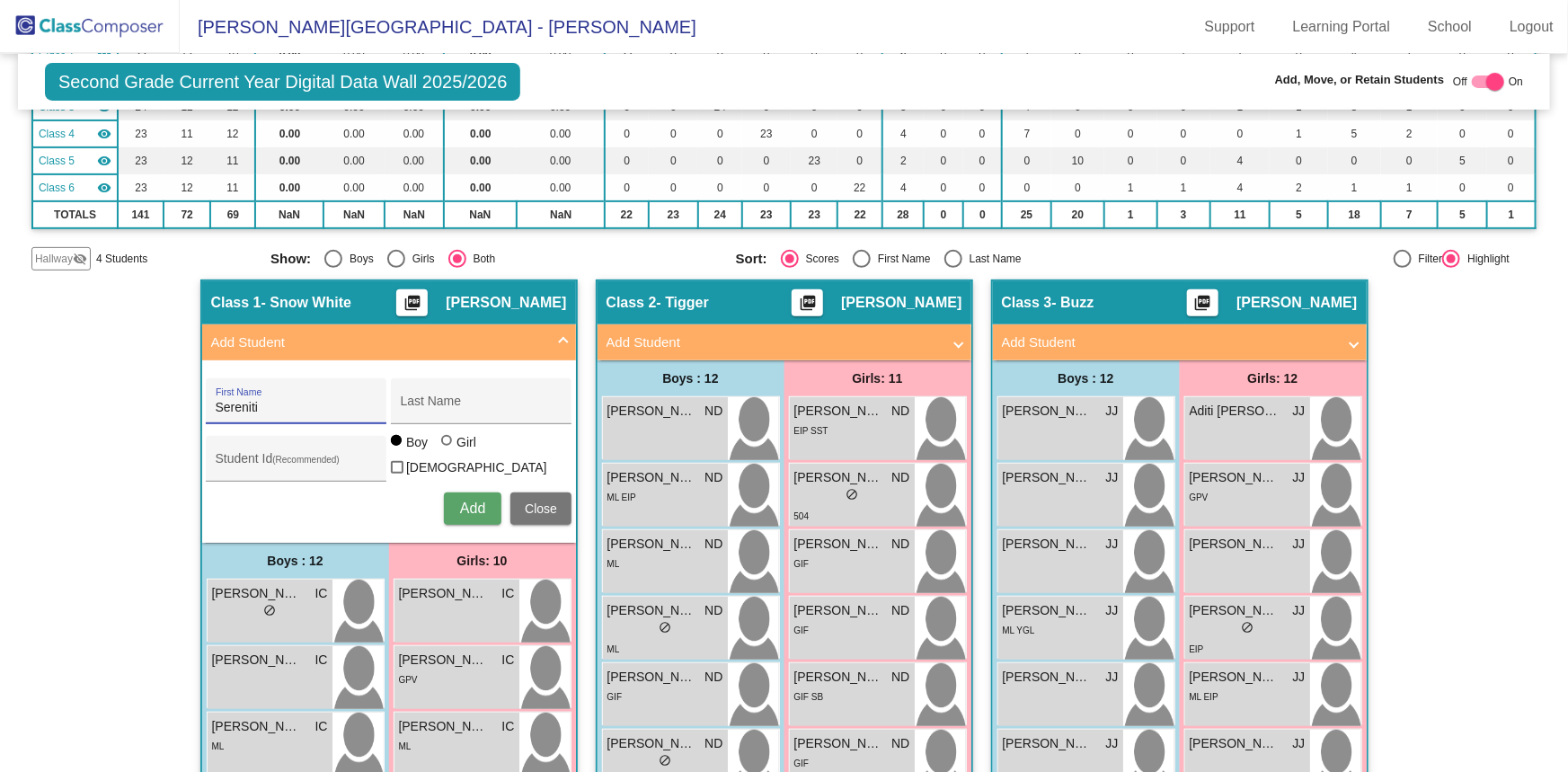 type on "Sereniti" 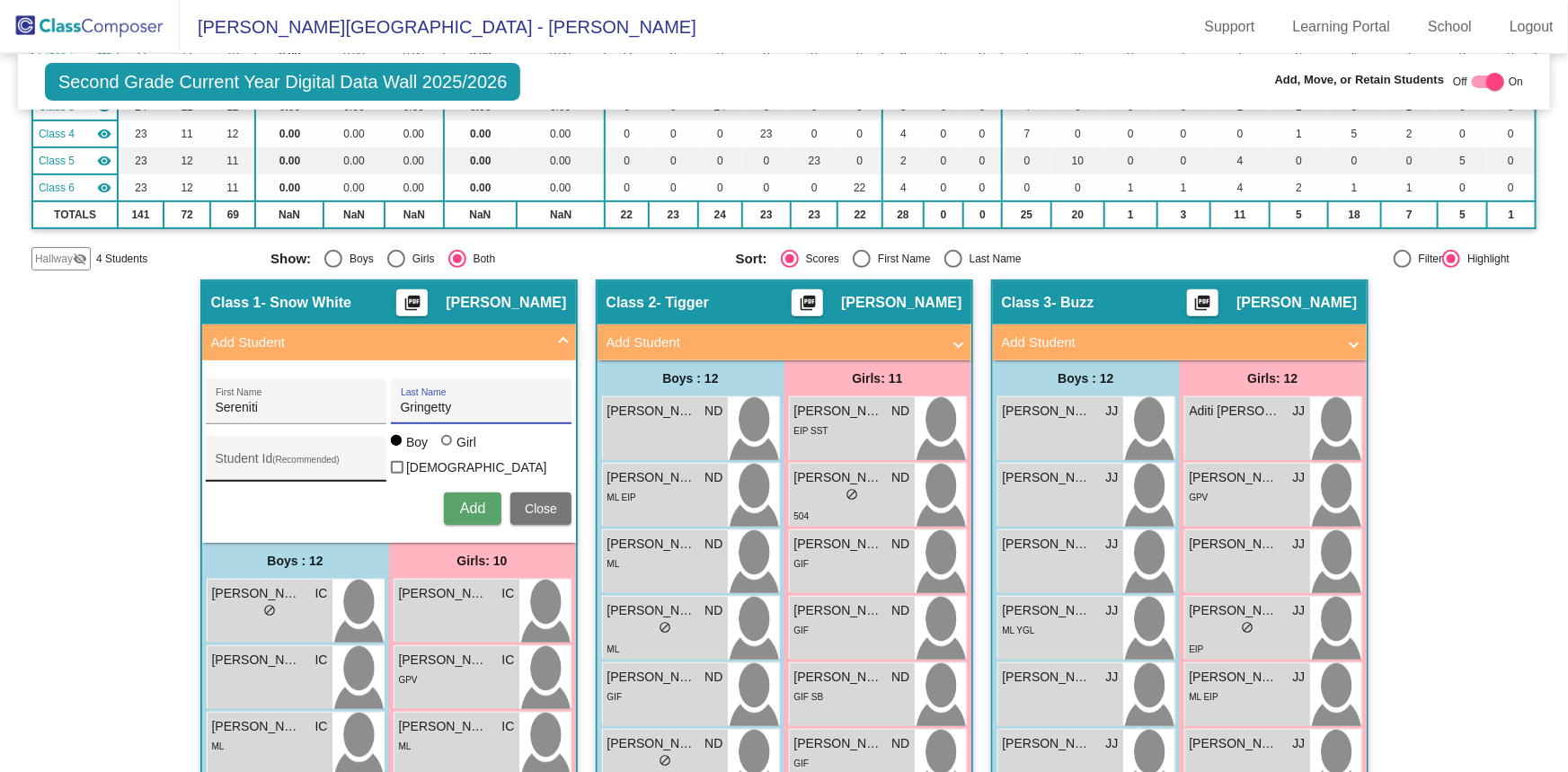 type on "Gringetty" 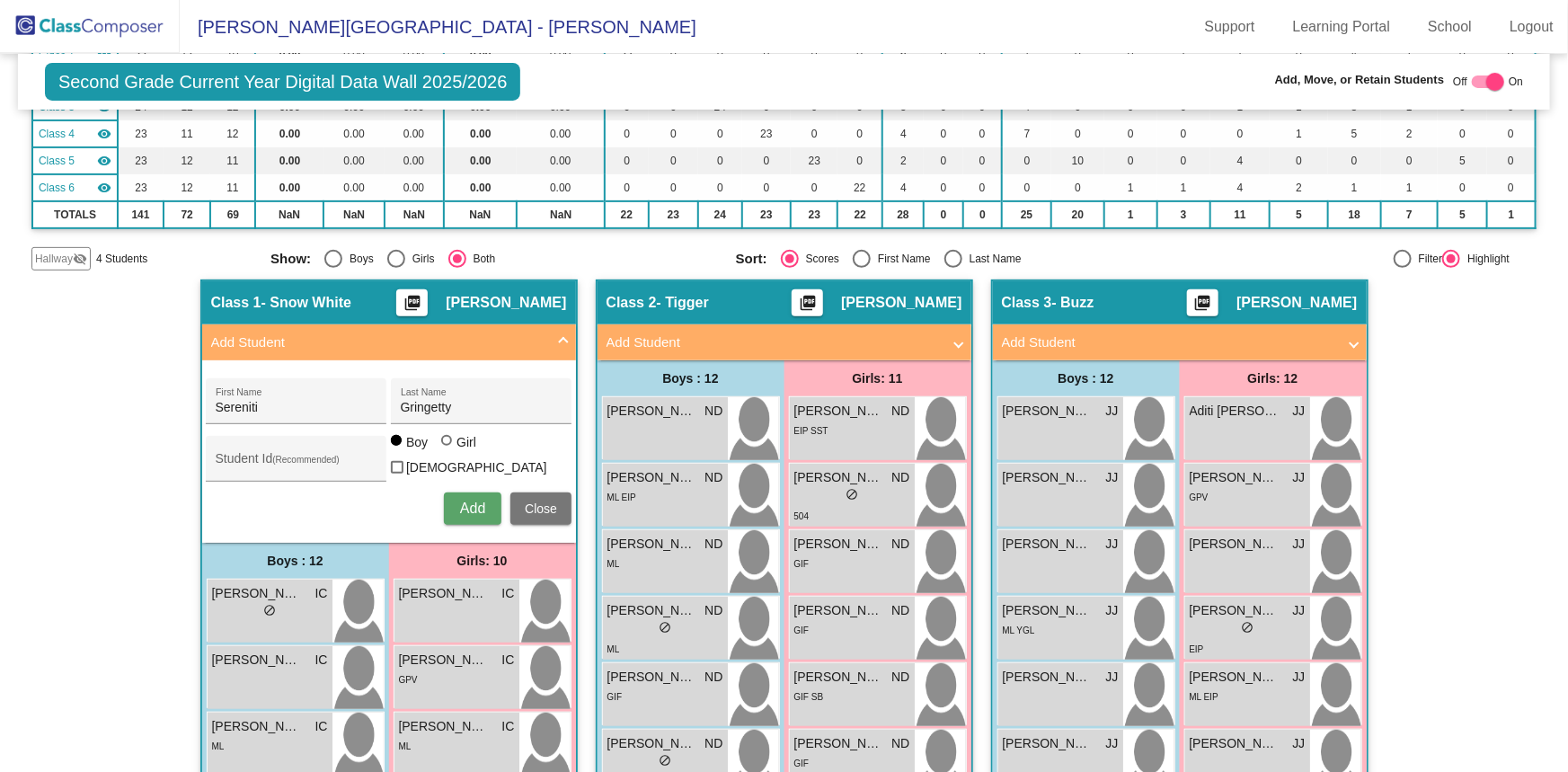 click on "Add Close" at bounding box center [388, 509] 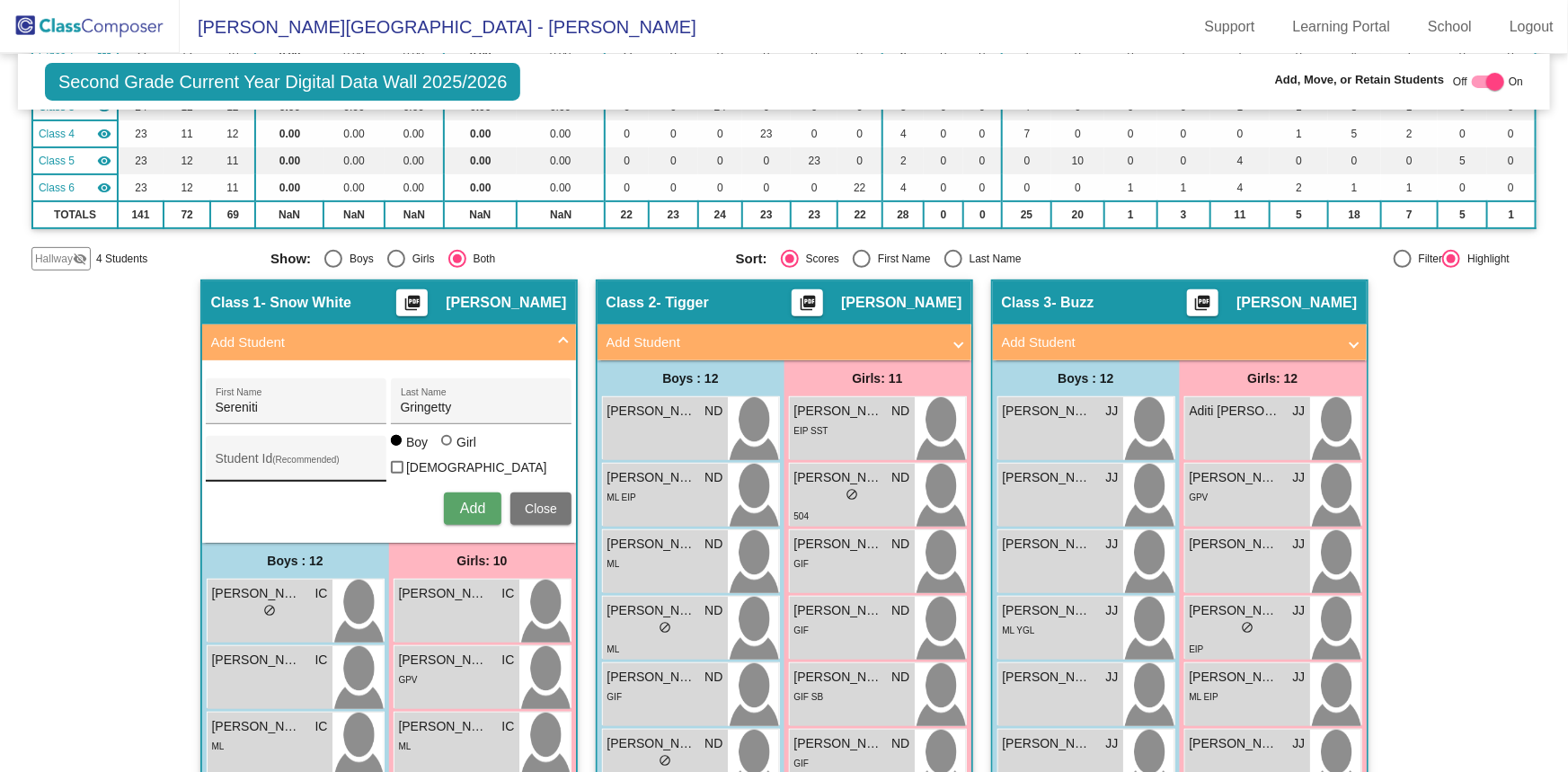 click on "Student Id  (Recommended)" at bounding box center (297, 466) 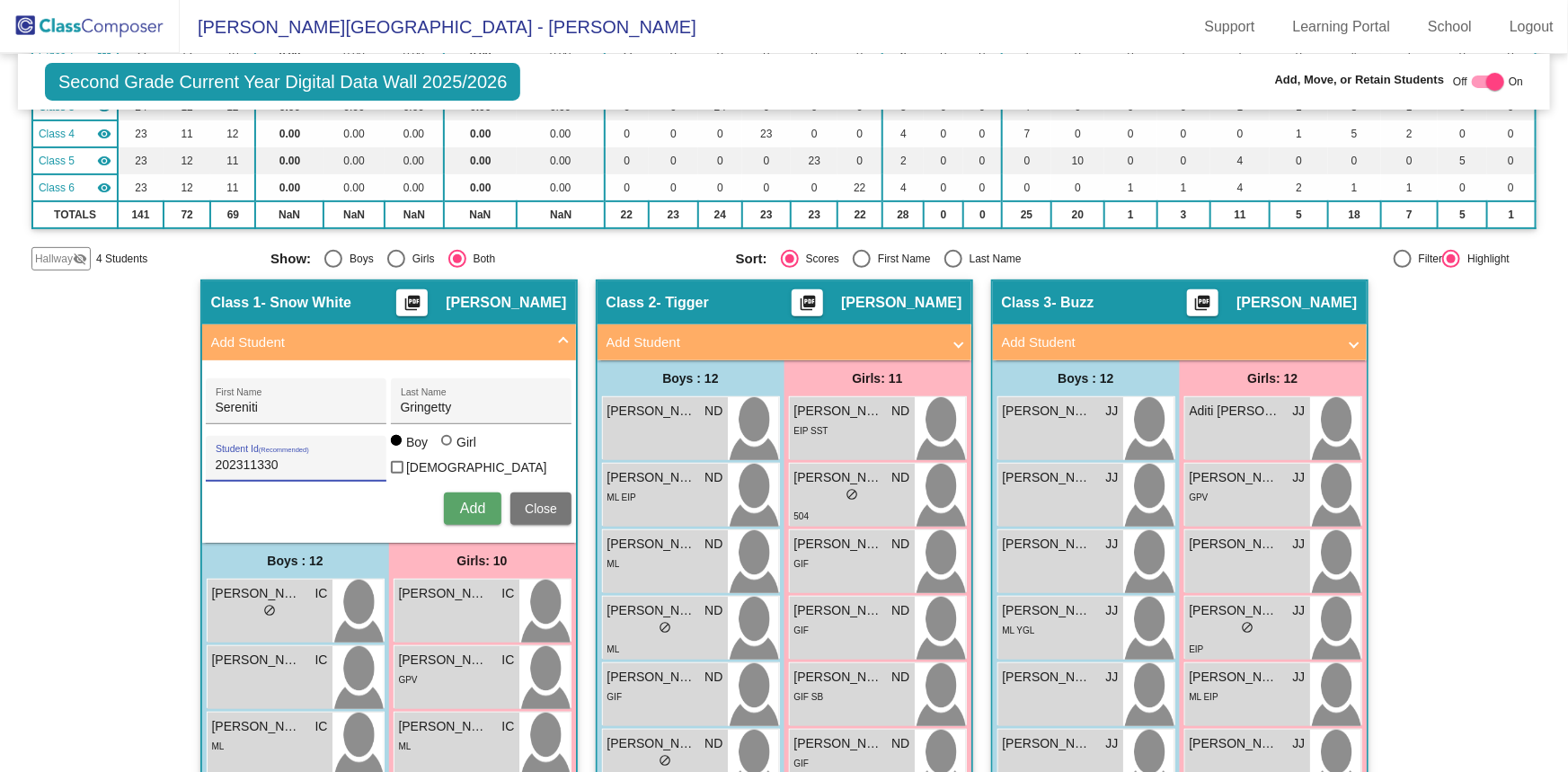 type on "202311330" 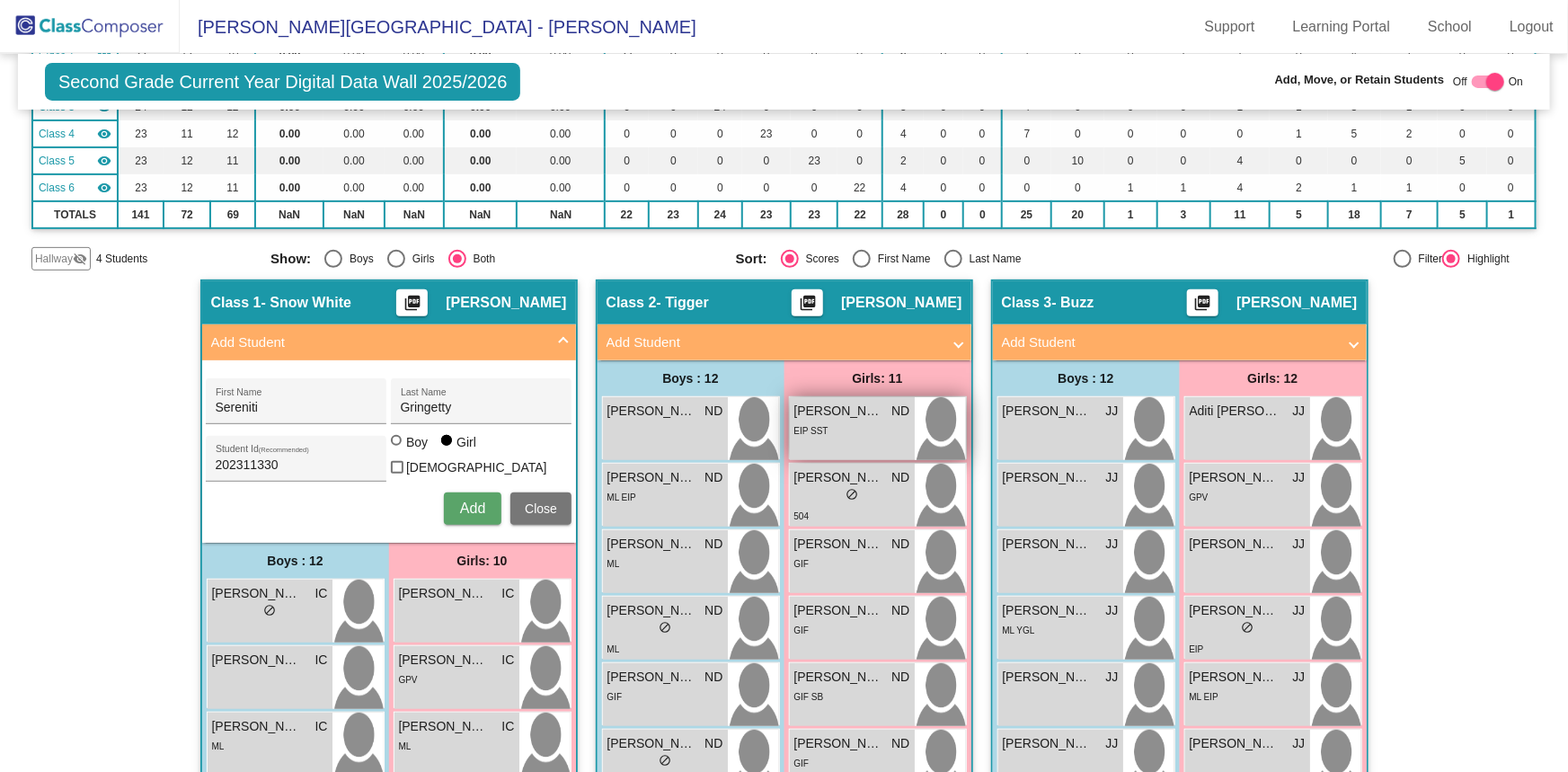 scroll, scrollTop: 362, scrollLeft: 0, axis: vertical 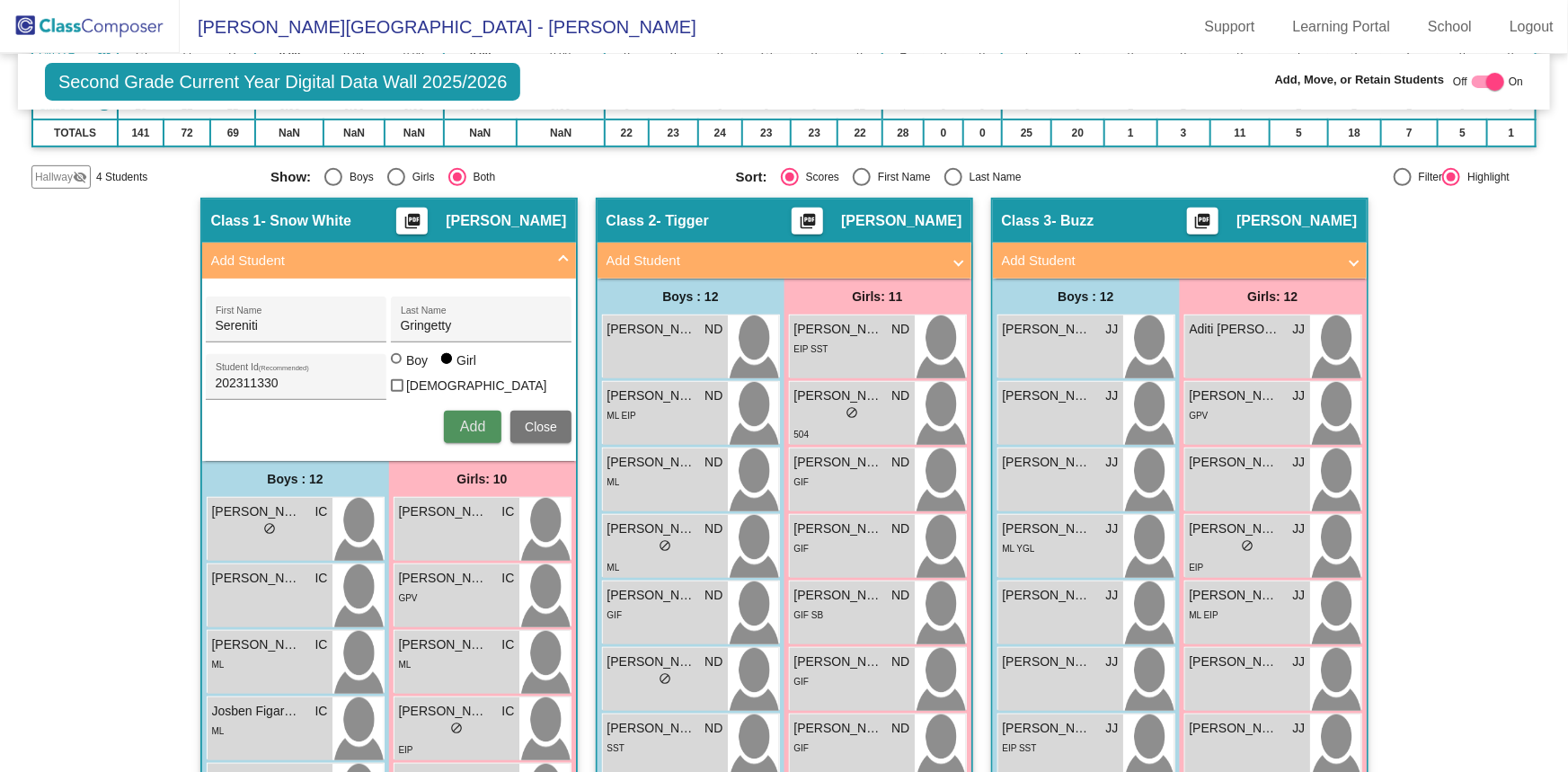 click on "Add" at bounding box center (473, 427) 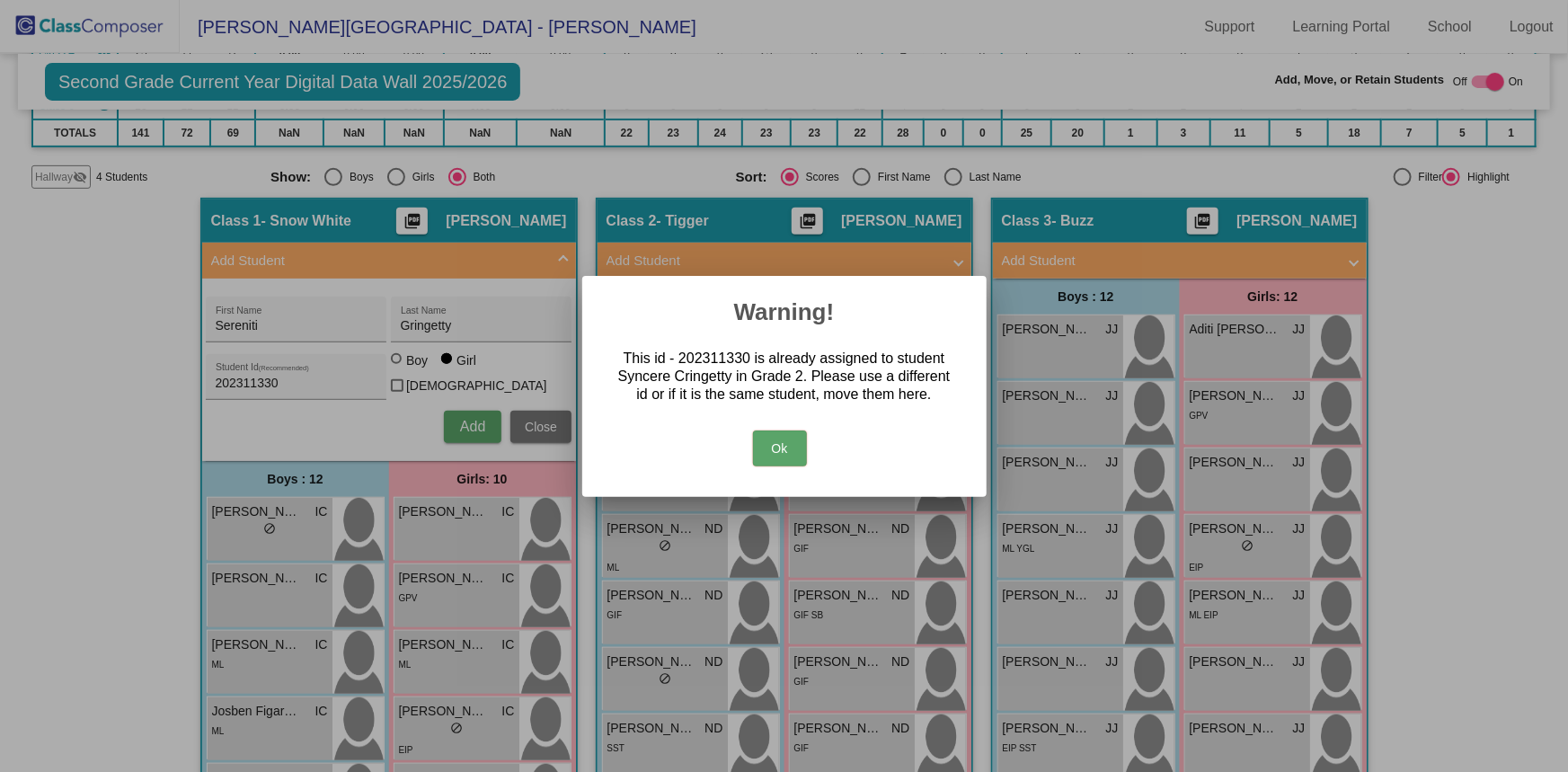 click on "Ok" at bounding box center (780, 448) 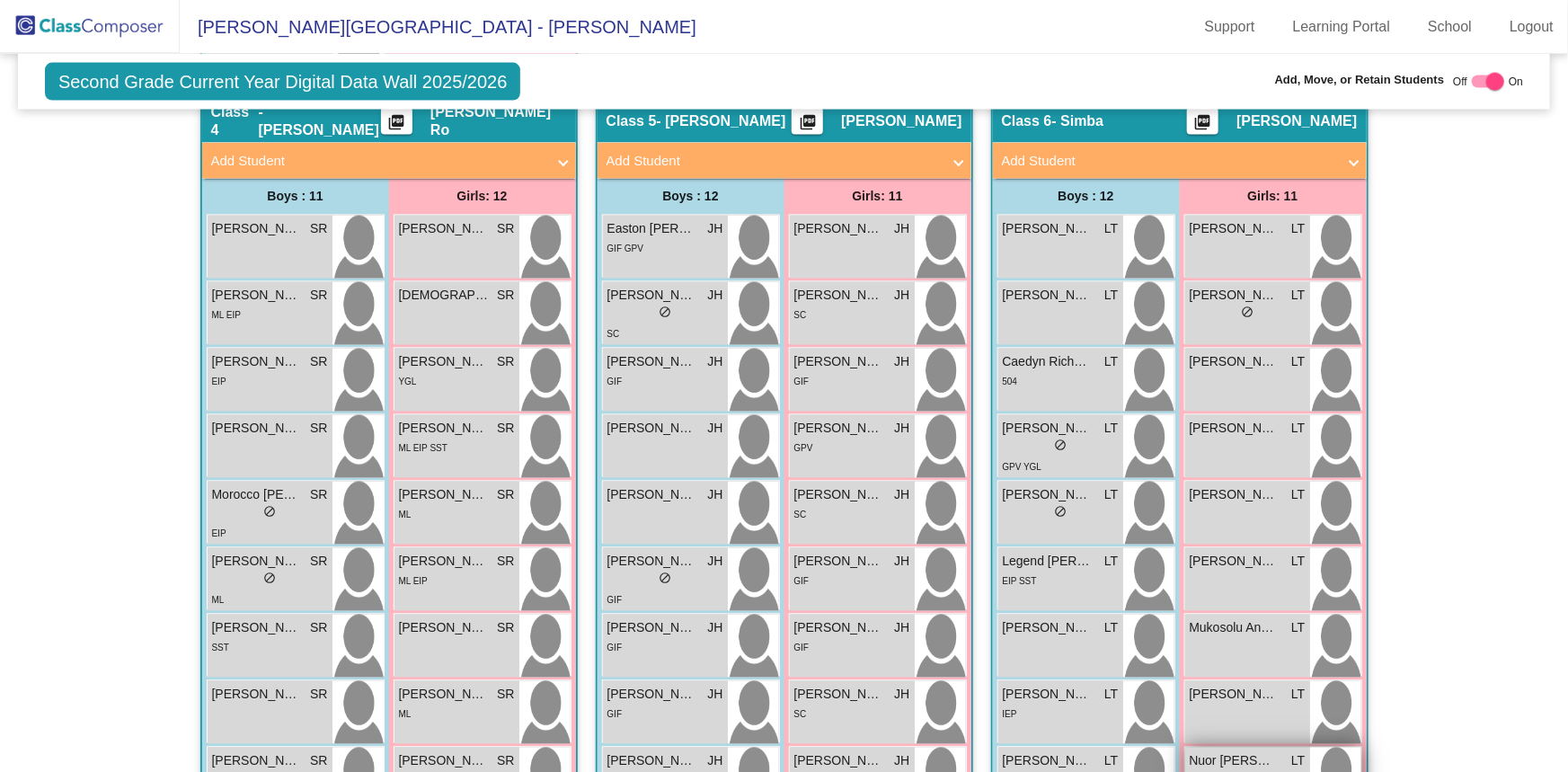 scroll, scrollTop: 1851, scrollLeft: 0, axis: vertical 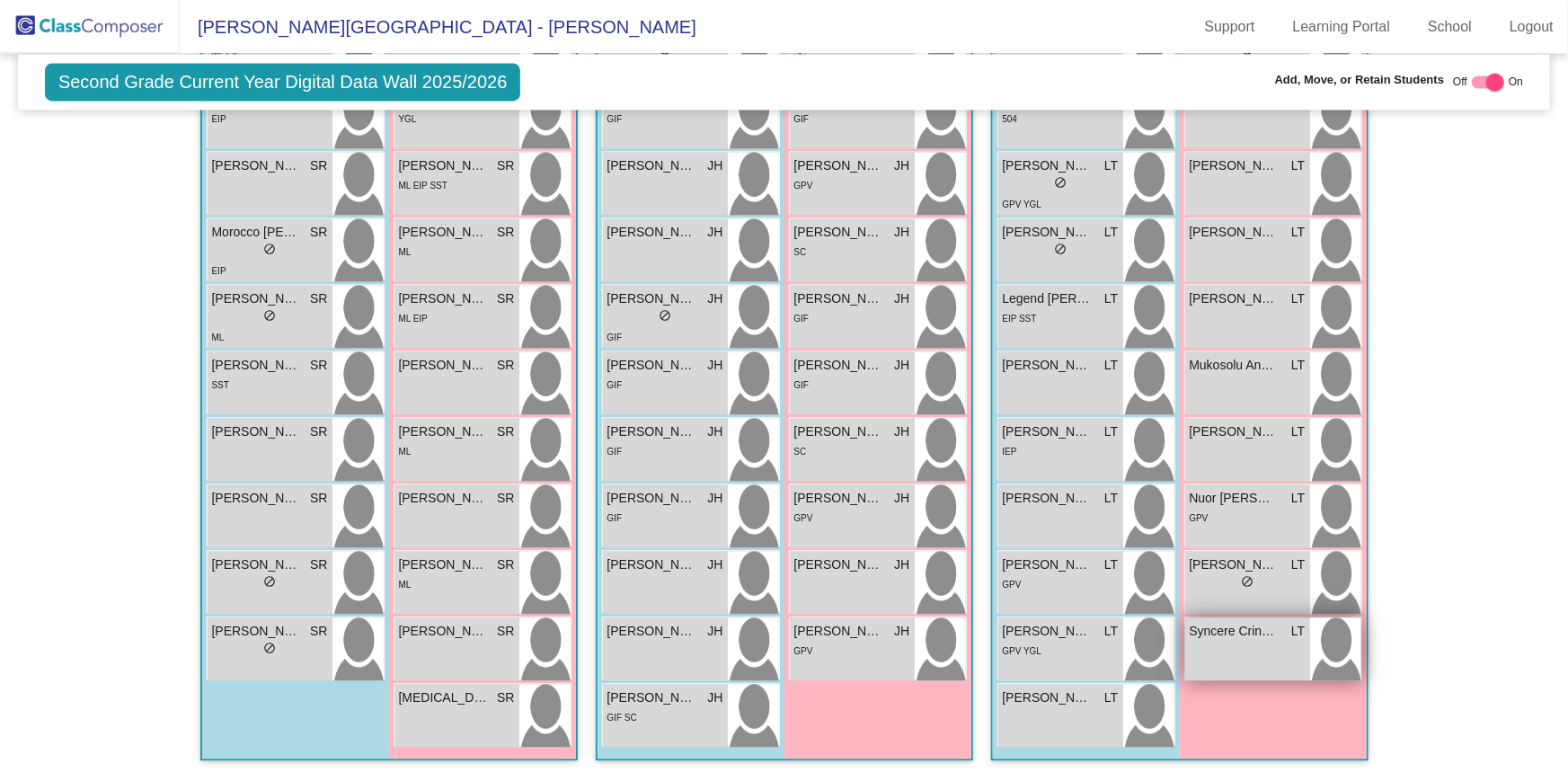 click on "Syncere Cringetty" at bounding box center (1235, 631) 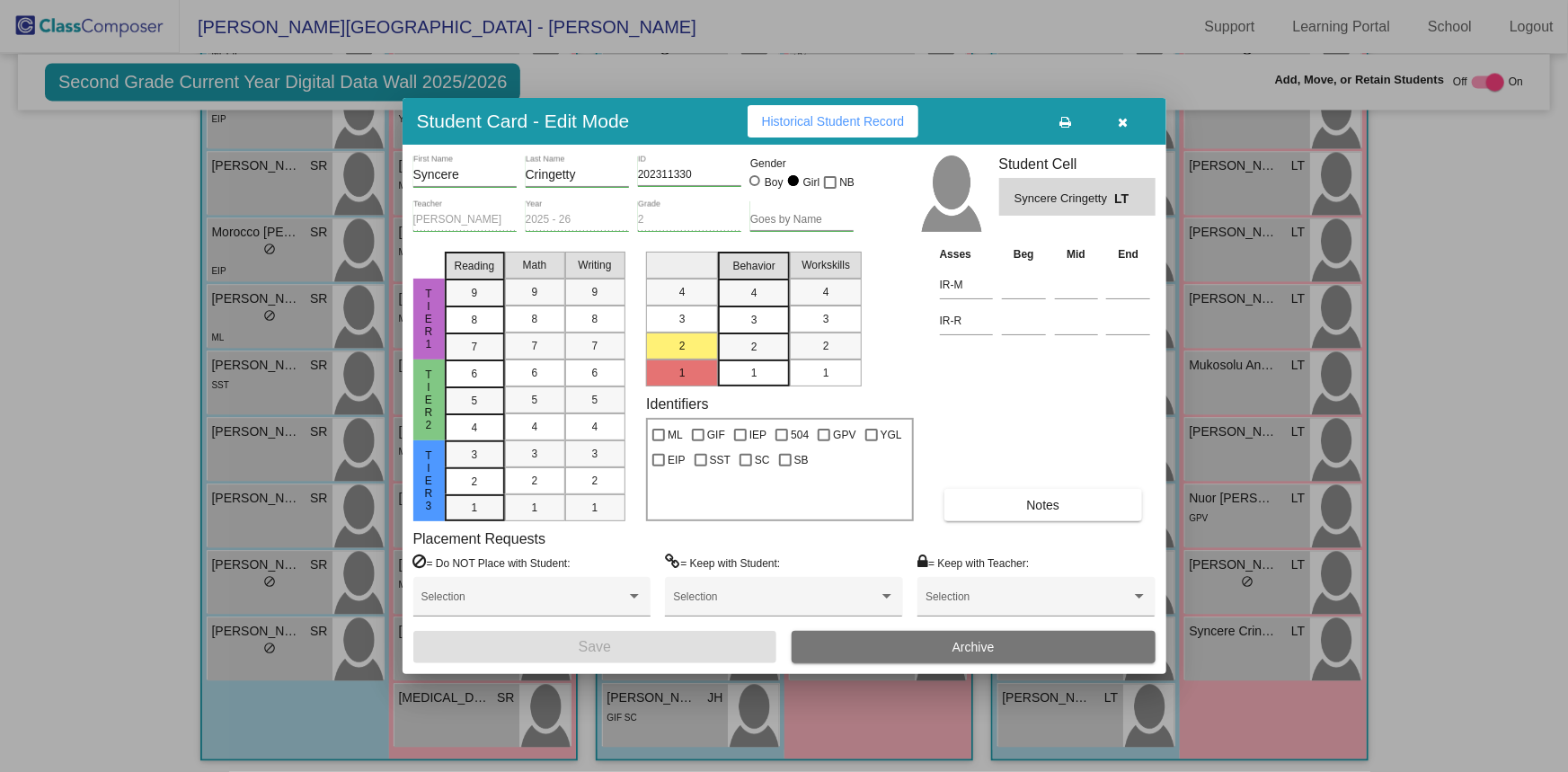 click on "202311330" at bounding box center [689, 175] 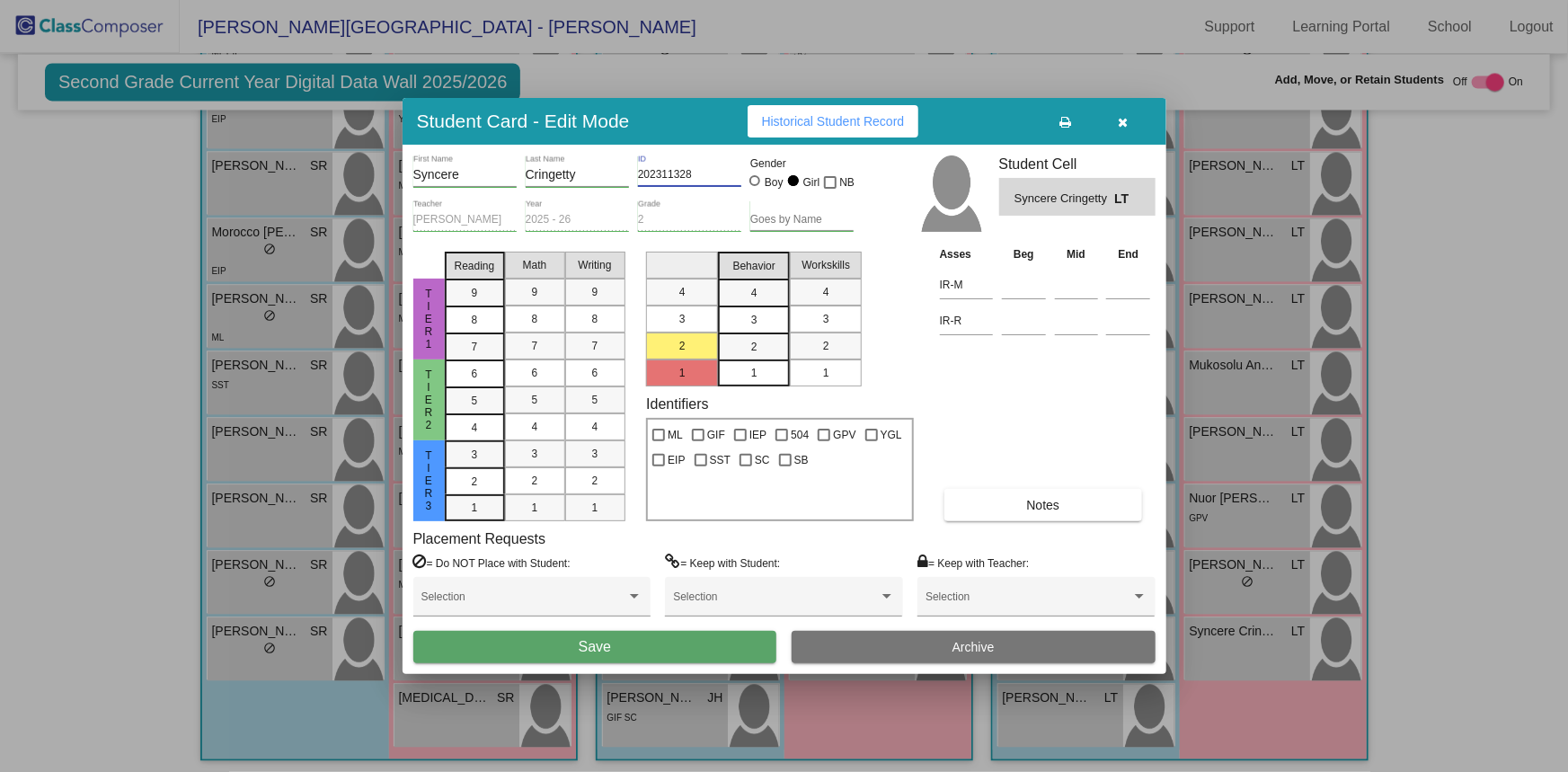 type on "202311328" 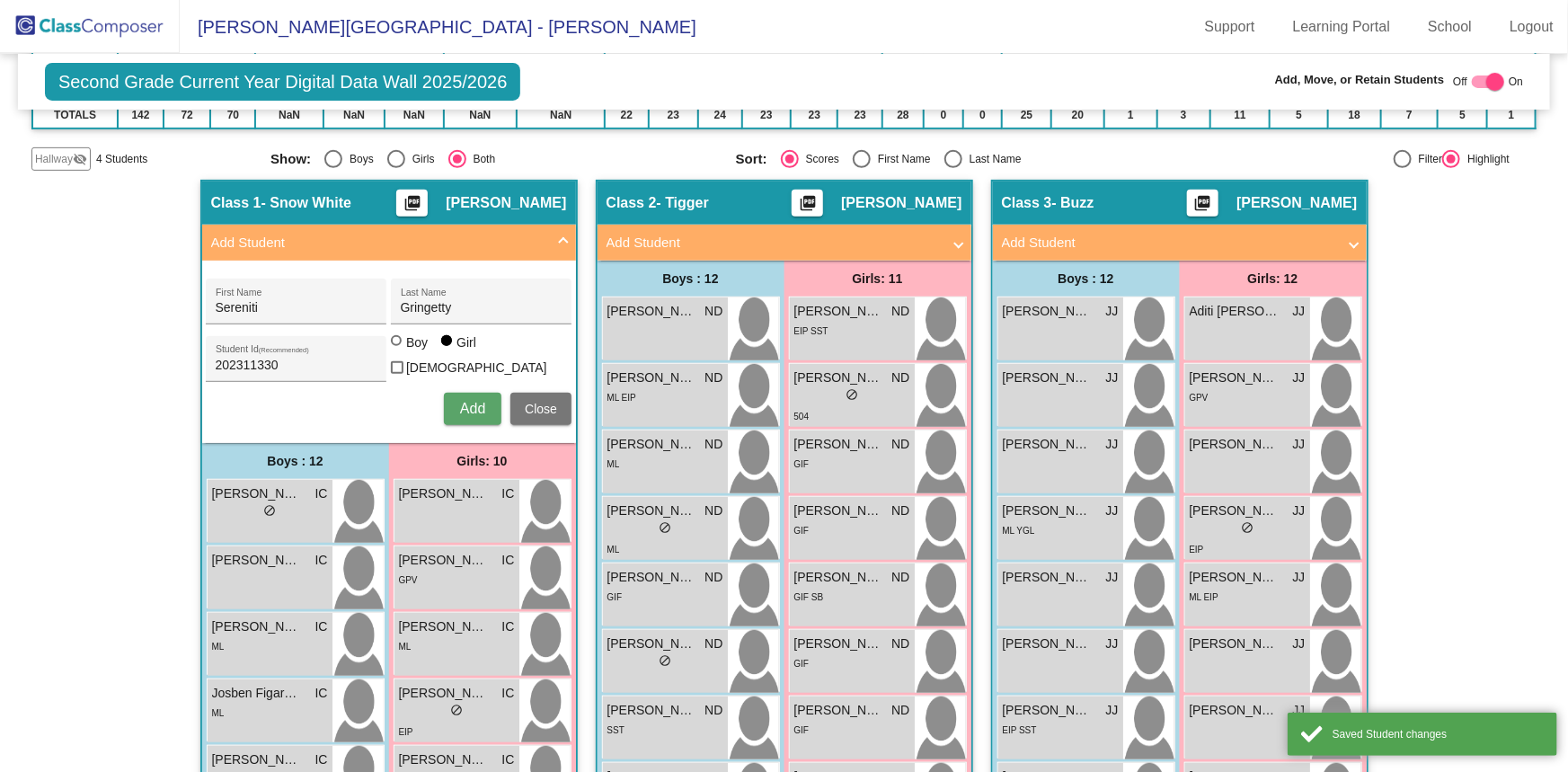 scroll, scrollTop: 217, scrollLeft: 0, axis: vertical 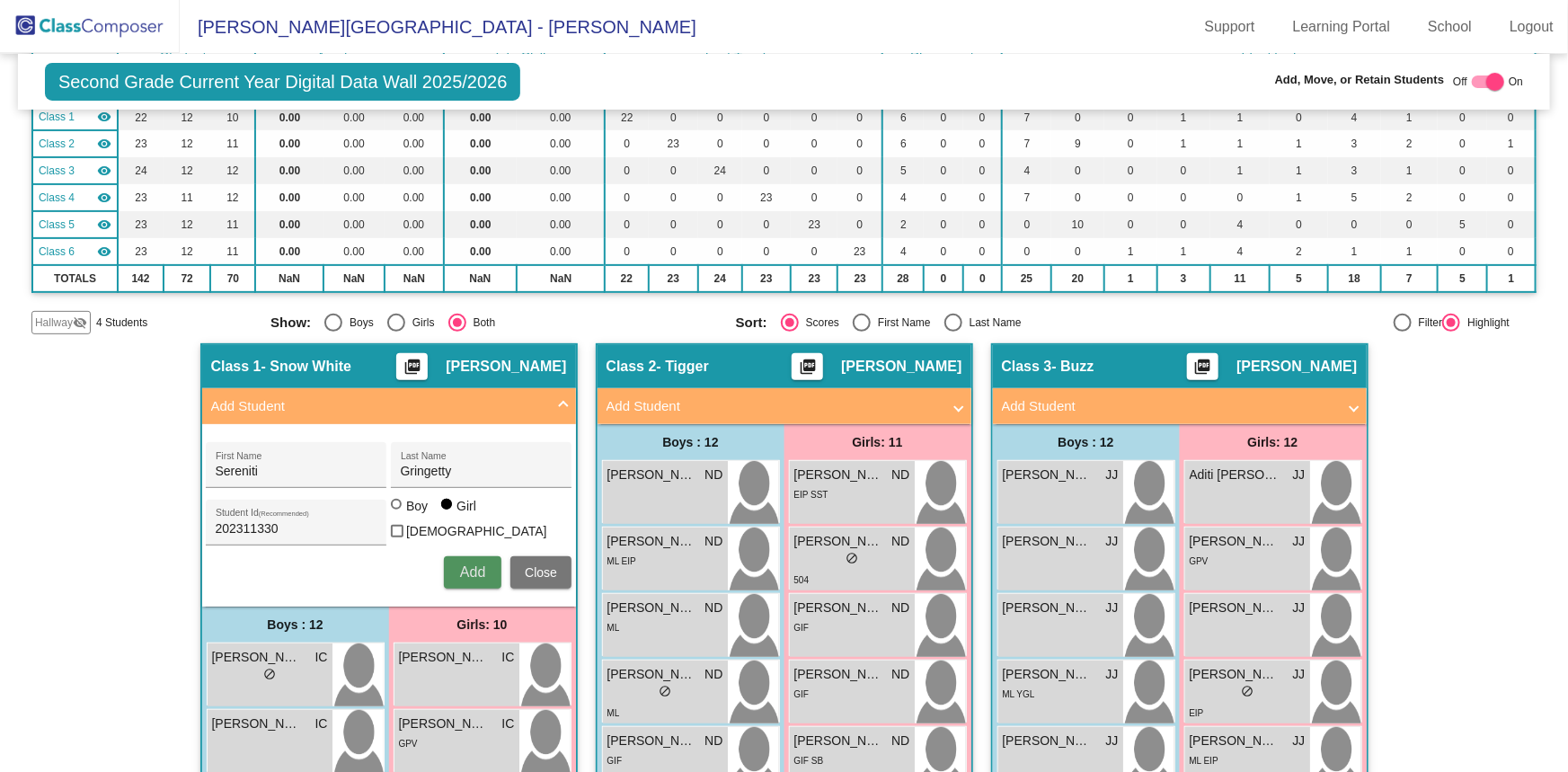 click on "Add" at bounding box center (473, 572) 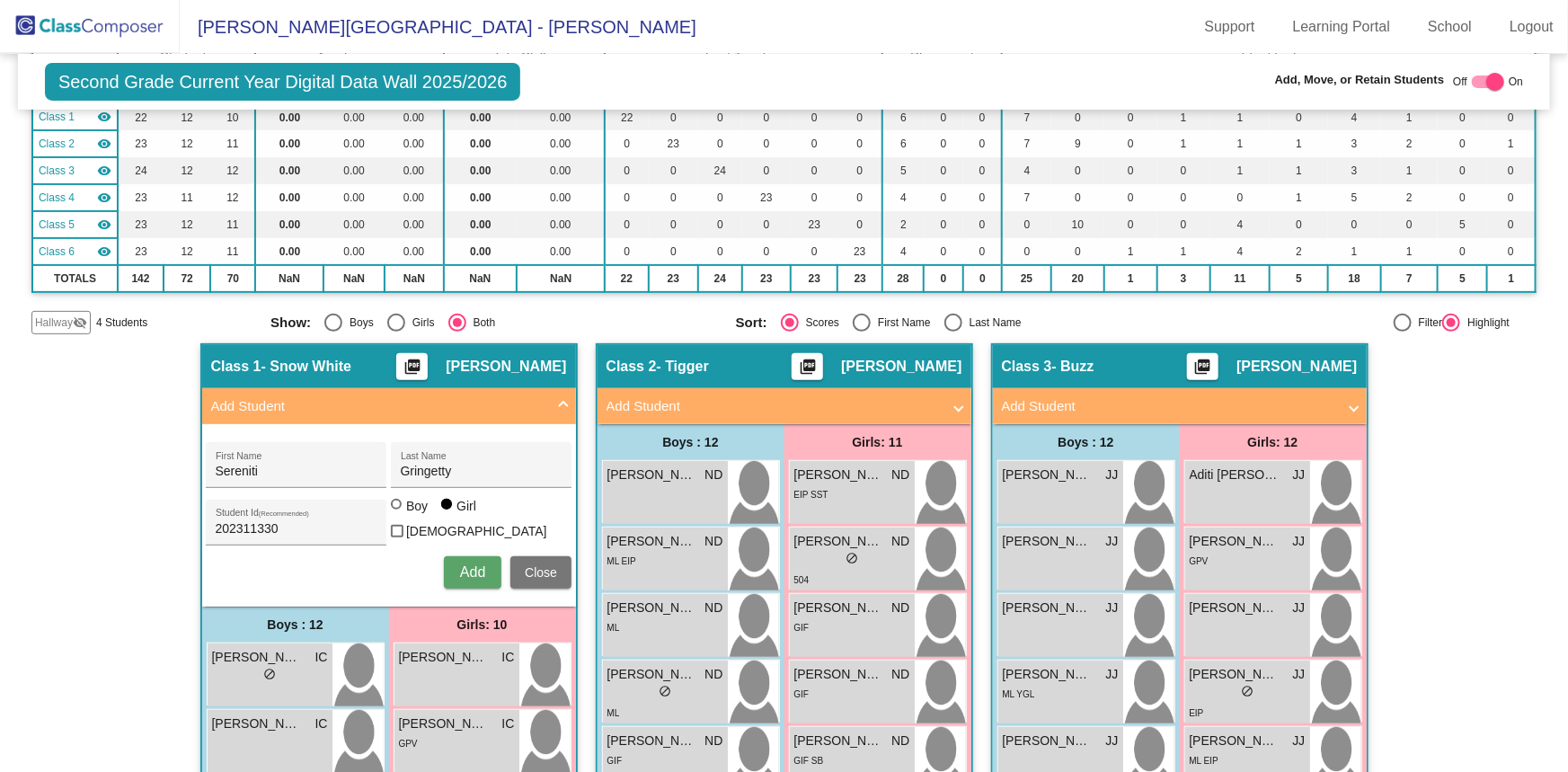 type 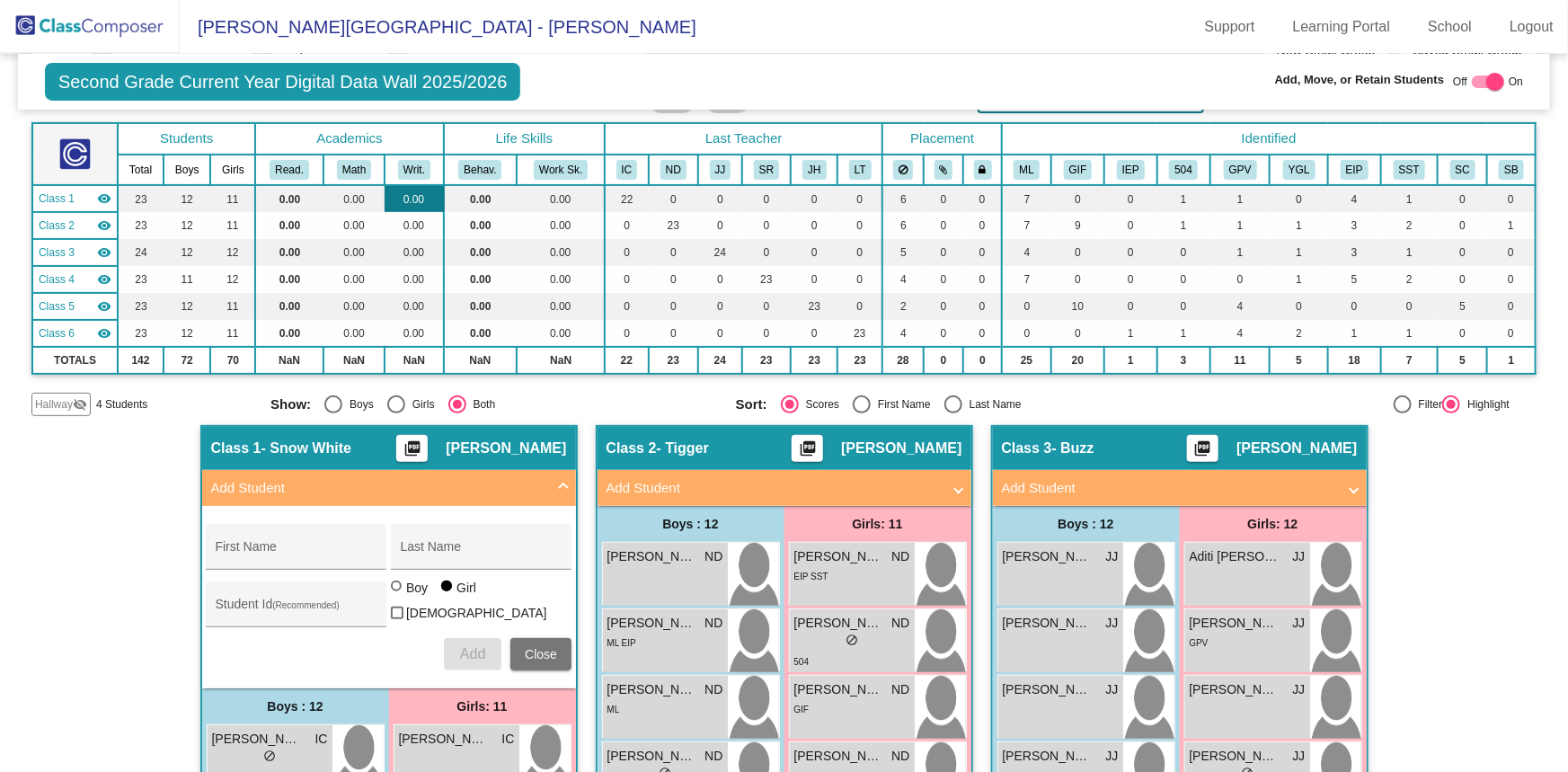 scroll, scrollTop: 0, scrollLeft: 0, axis: both 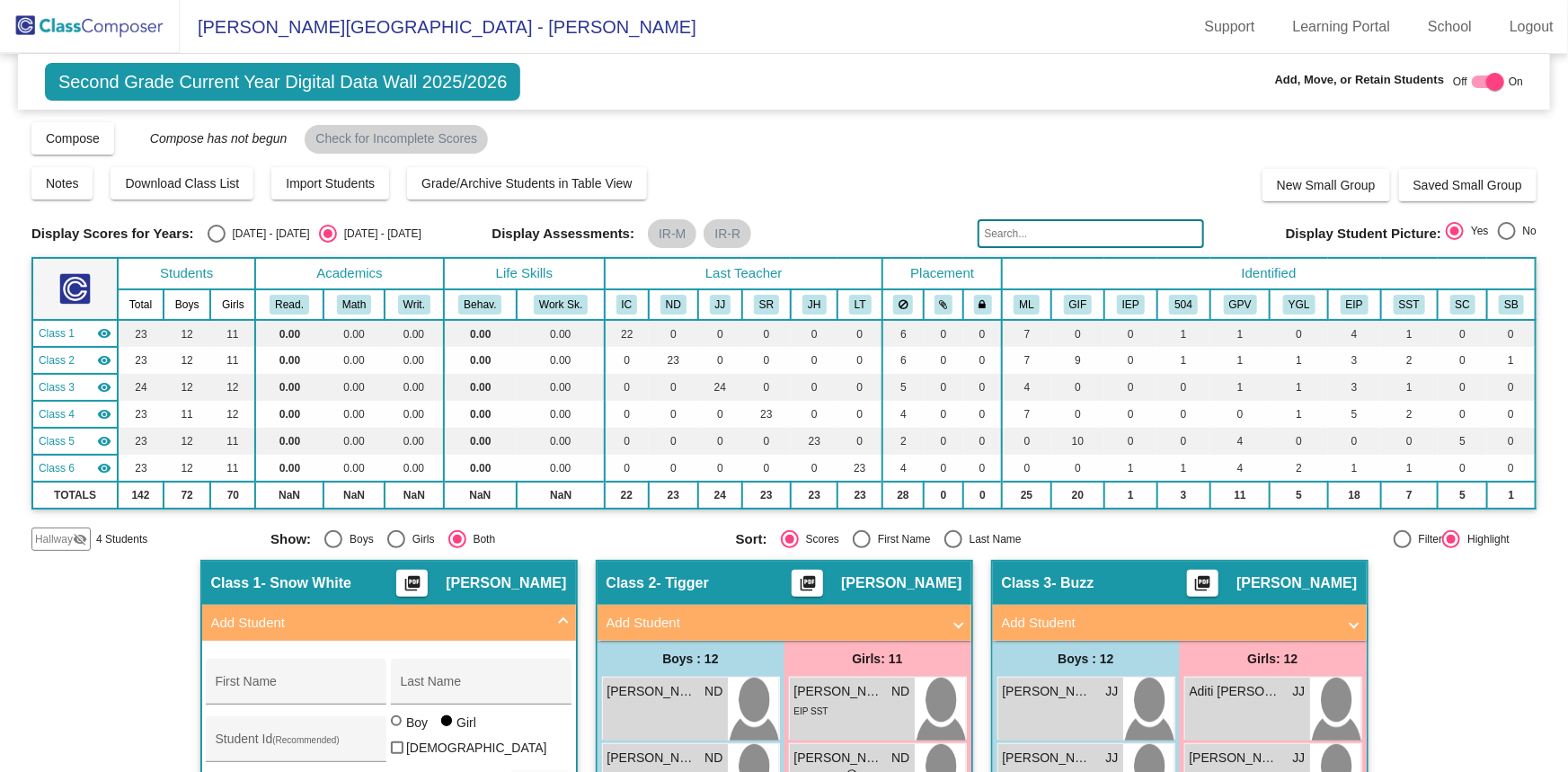 click at bounding box center (90, 26) 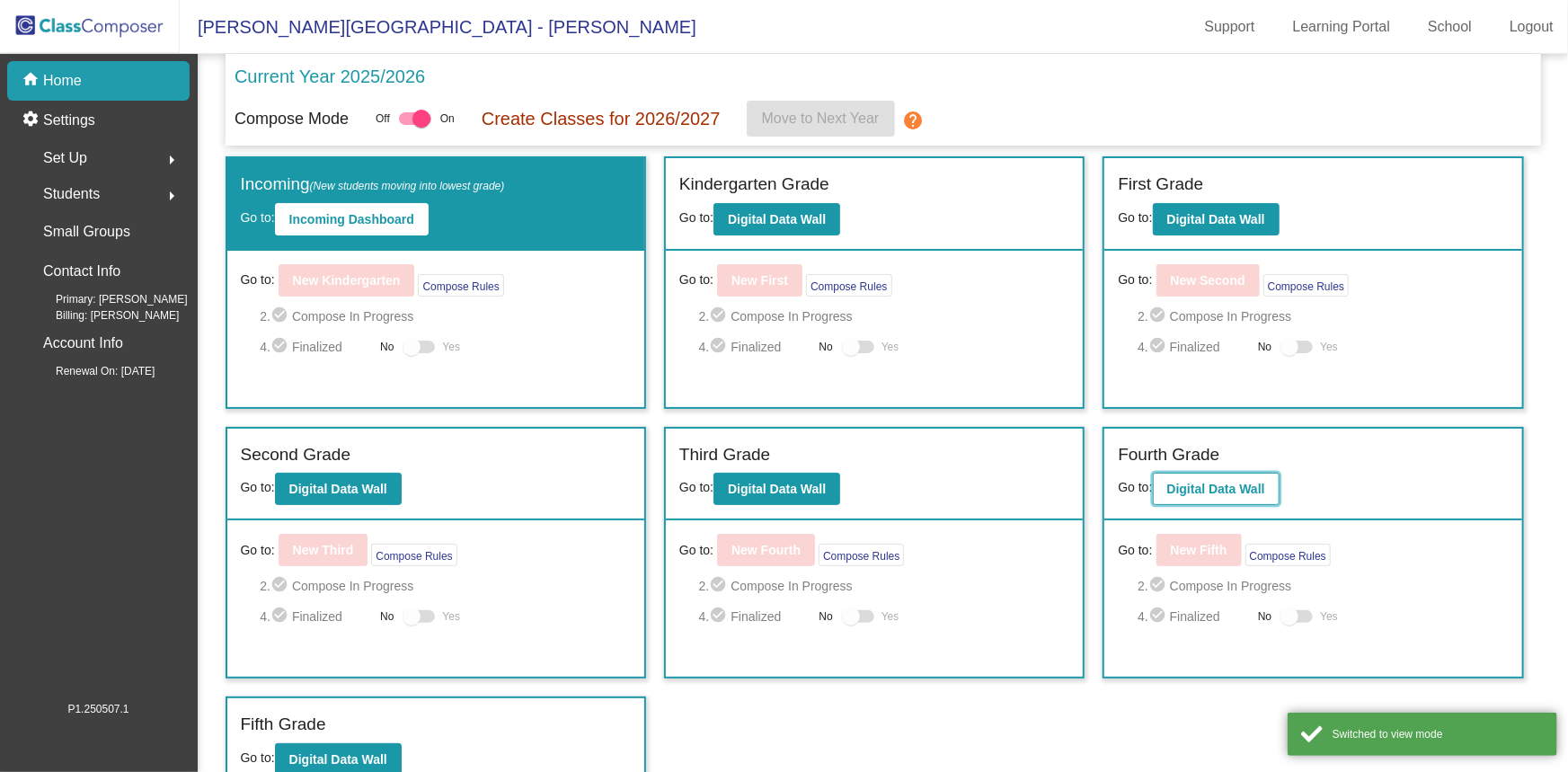 click on "Digital Data Wall" 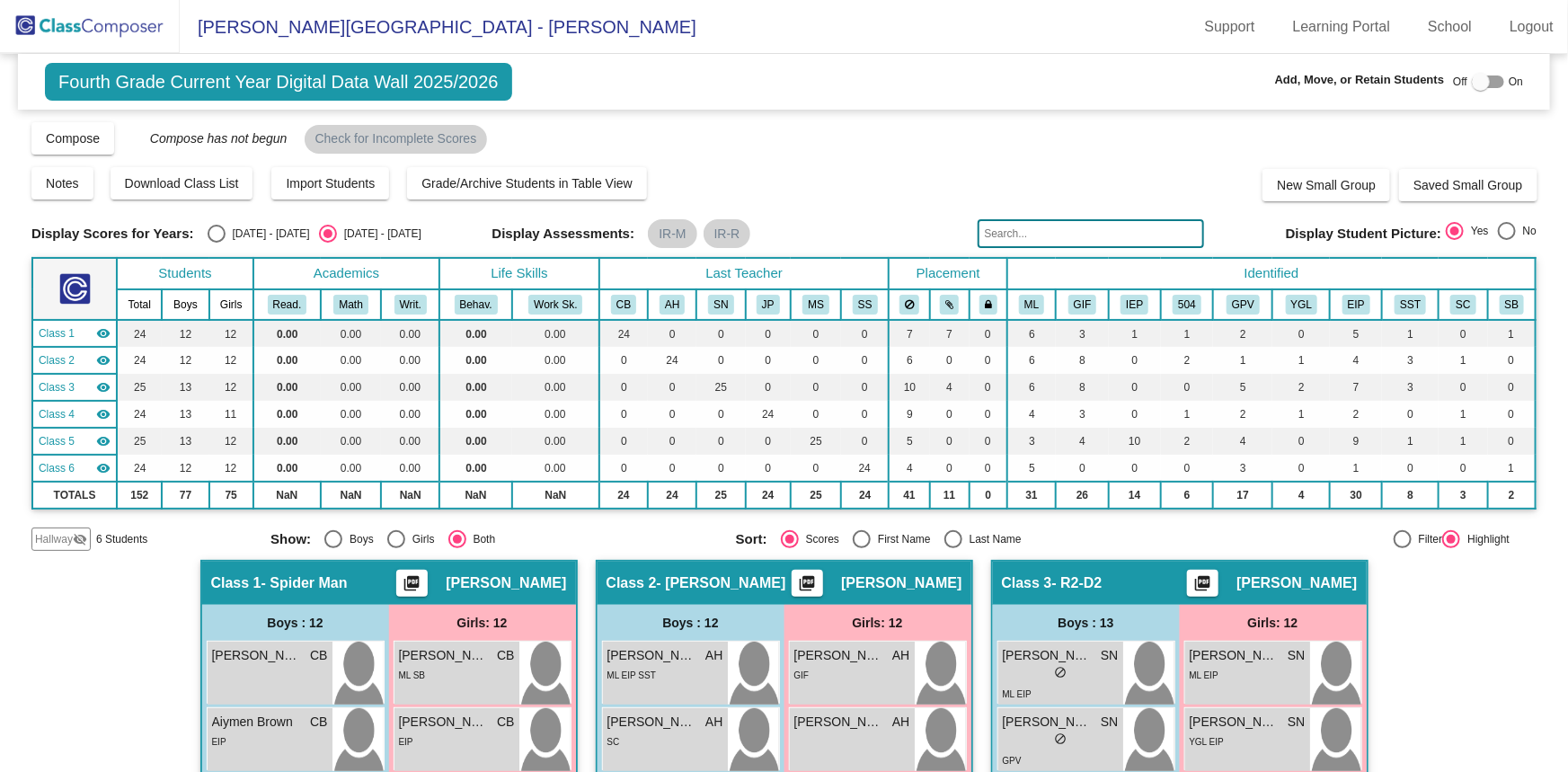 drag, startPoint x: 1073, startPoint y: 221, endPoint x: 1114, endPoint y: 221, distance: 41 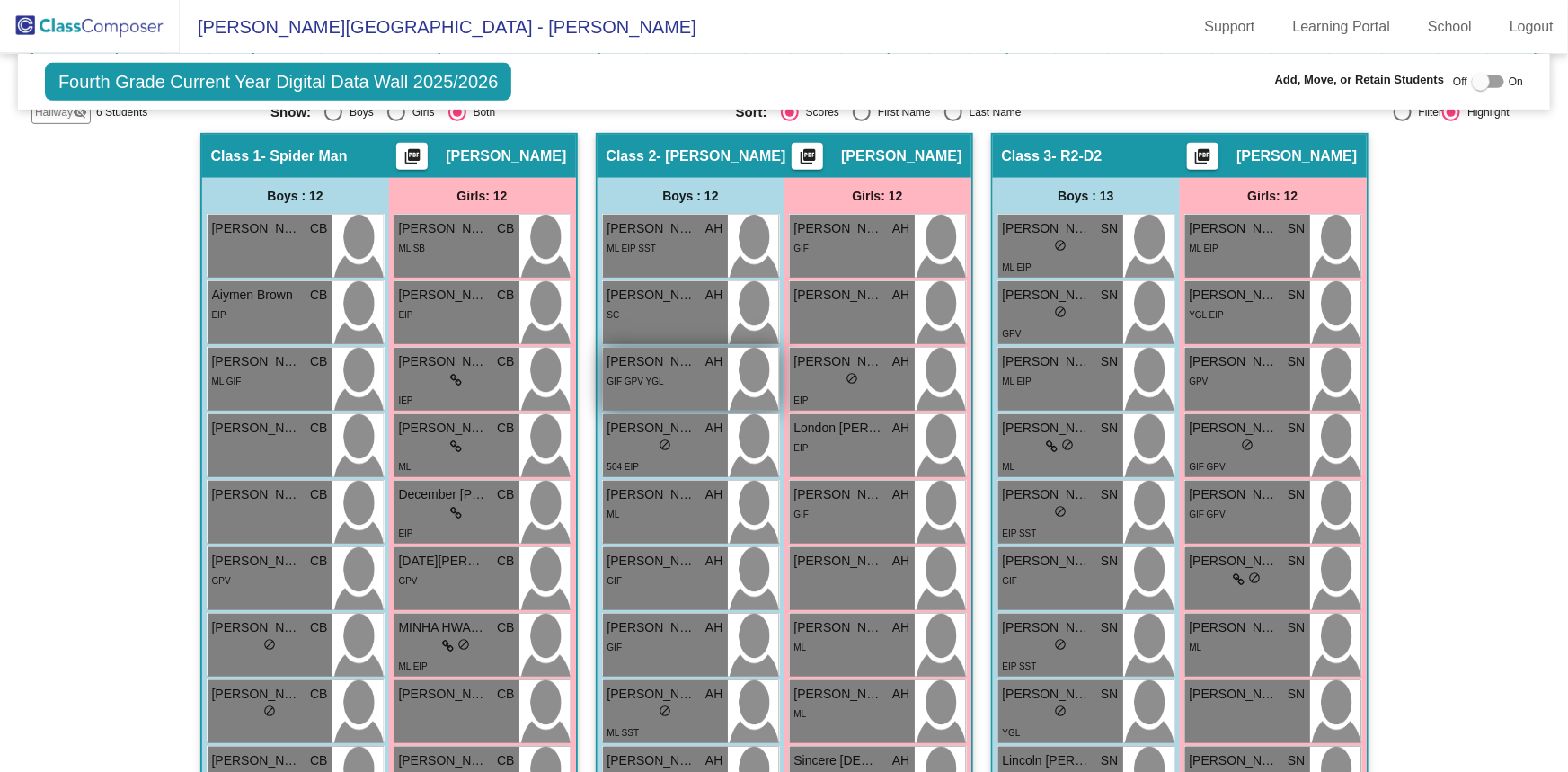 scroll, scrollTop: 0, scrollLeft: 0, axis: both 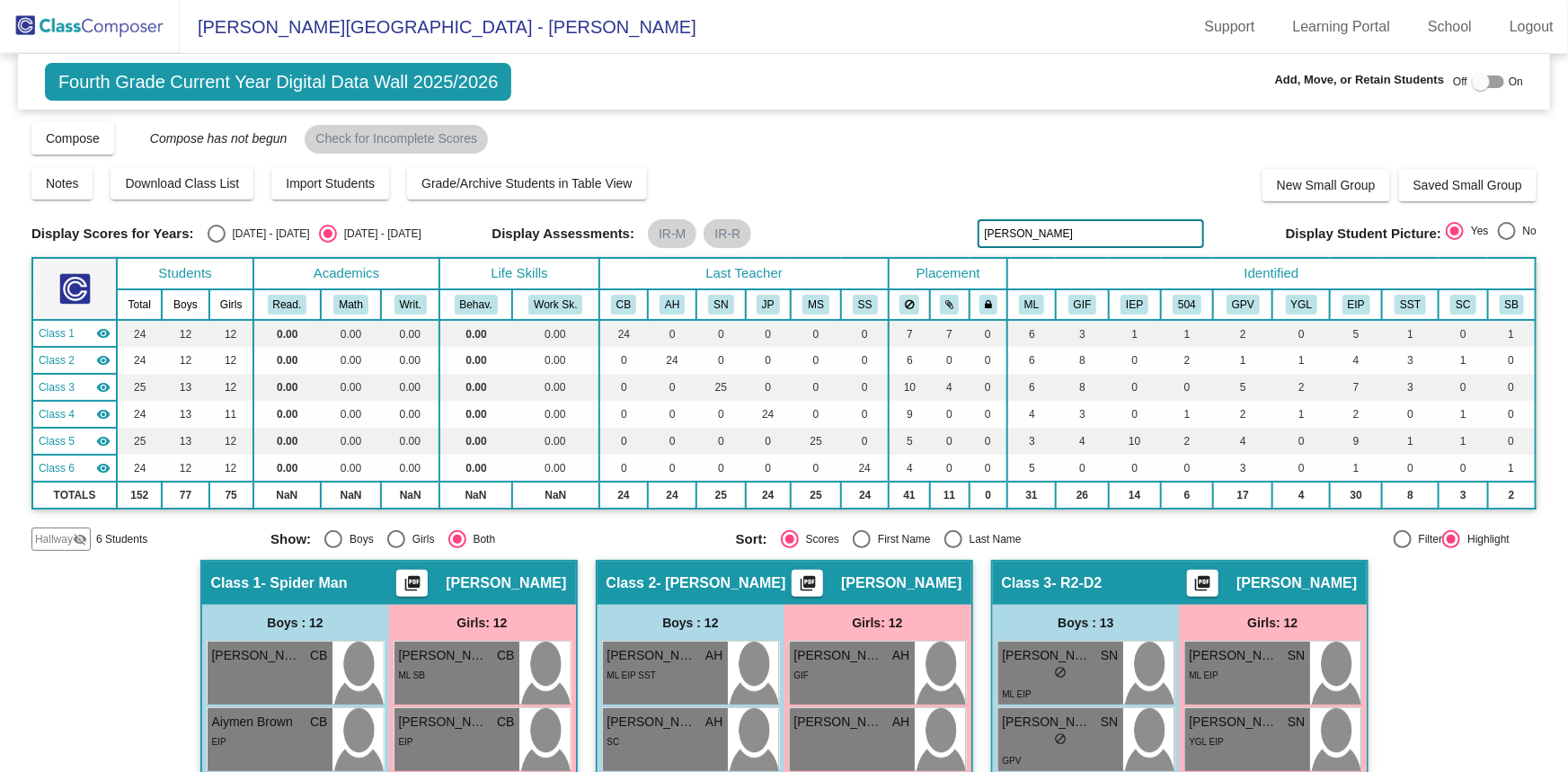 type on "[PERSON_NAME]" 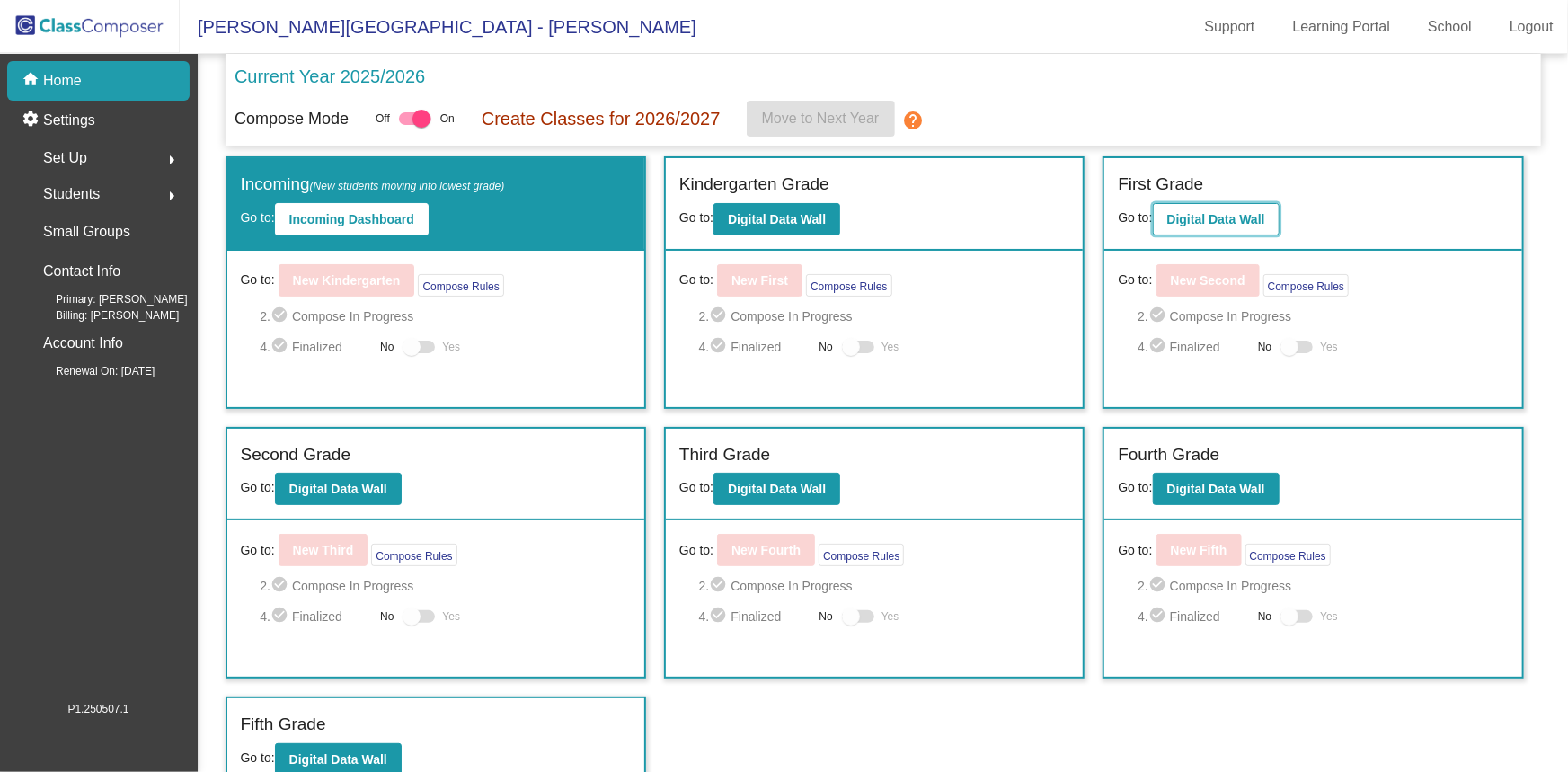 click on "Digital Data Wall" 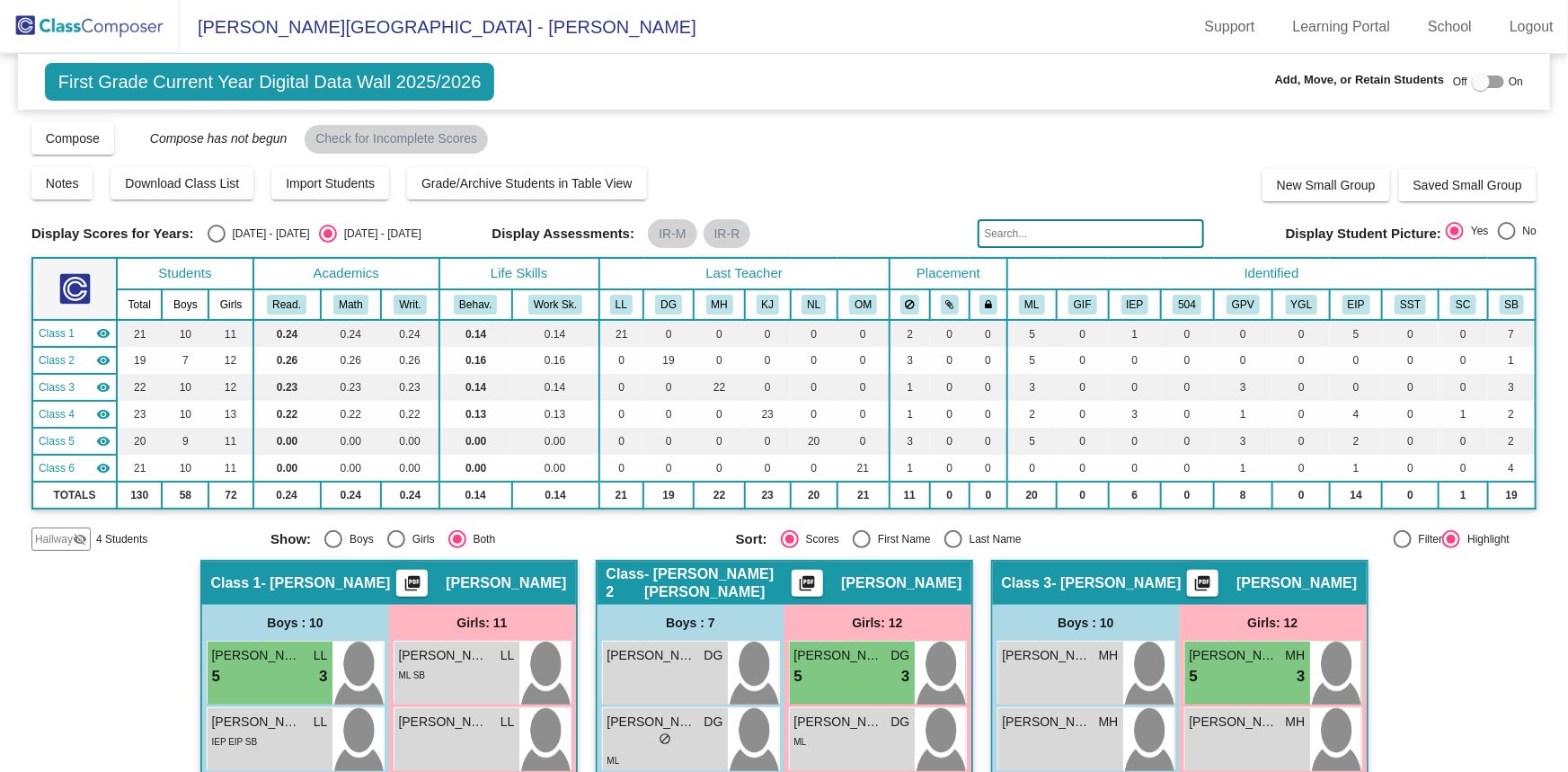 click 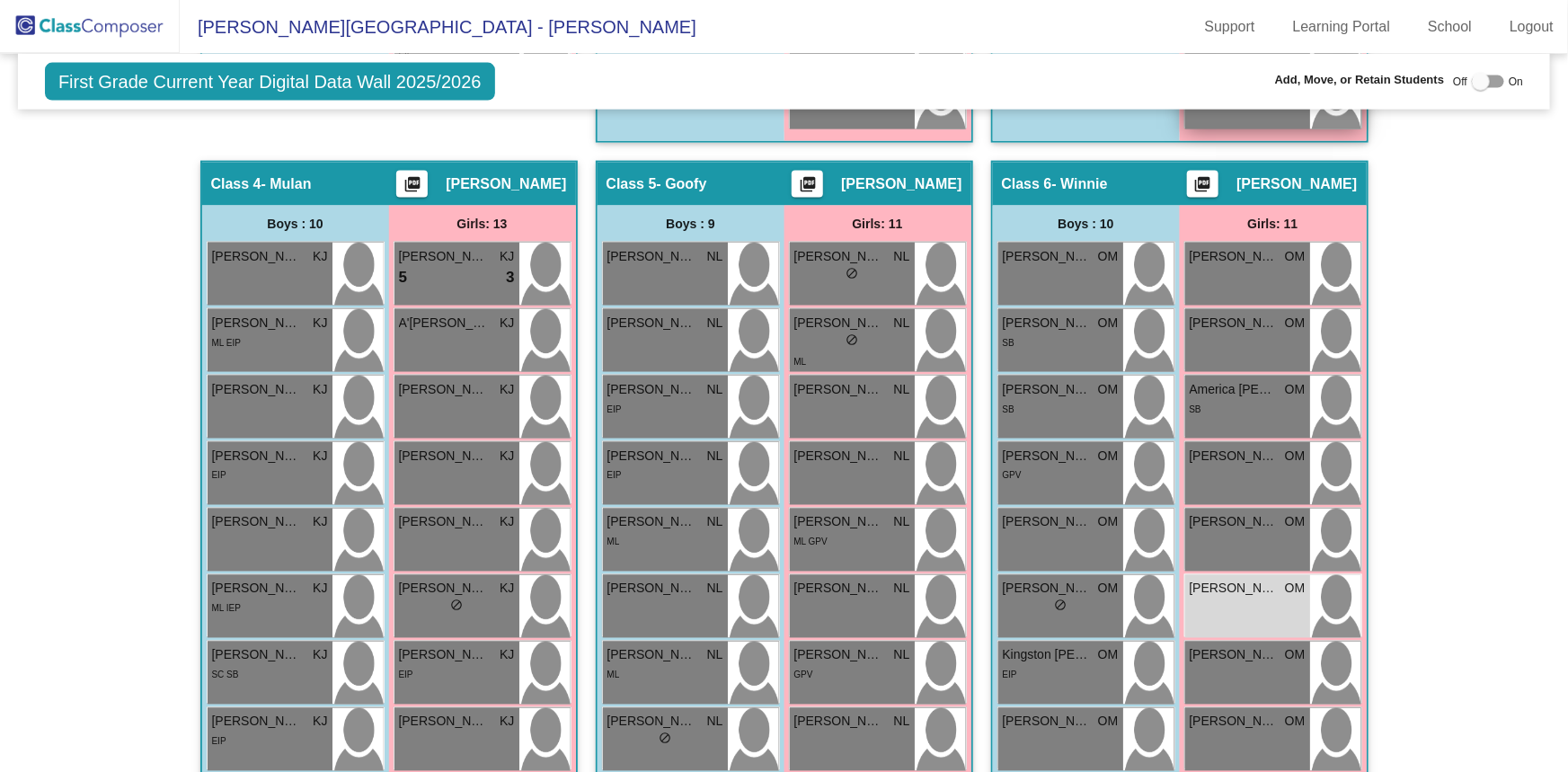 scroll, scrollTop: 1389, scrollLeft: 0, axis: vertical 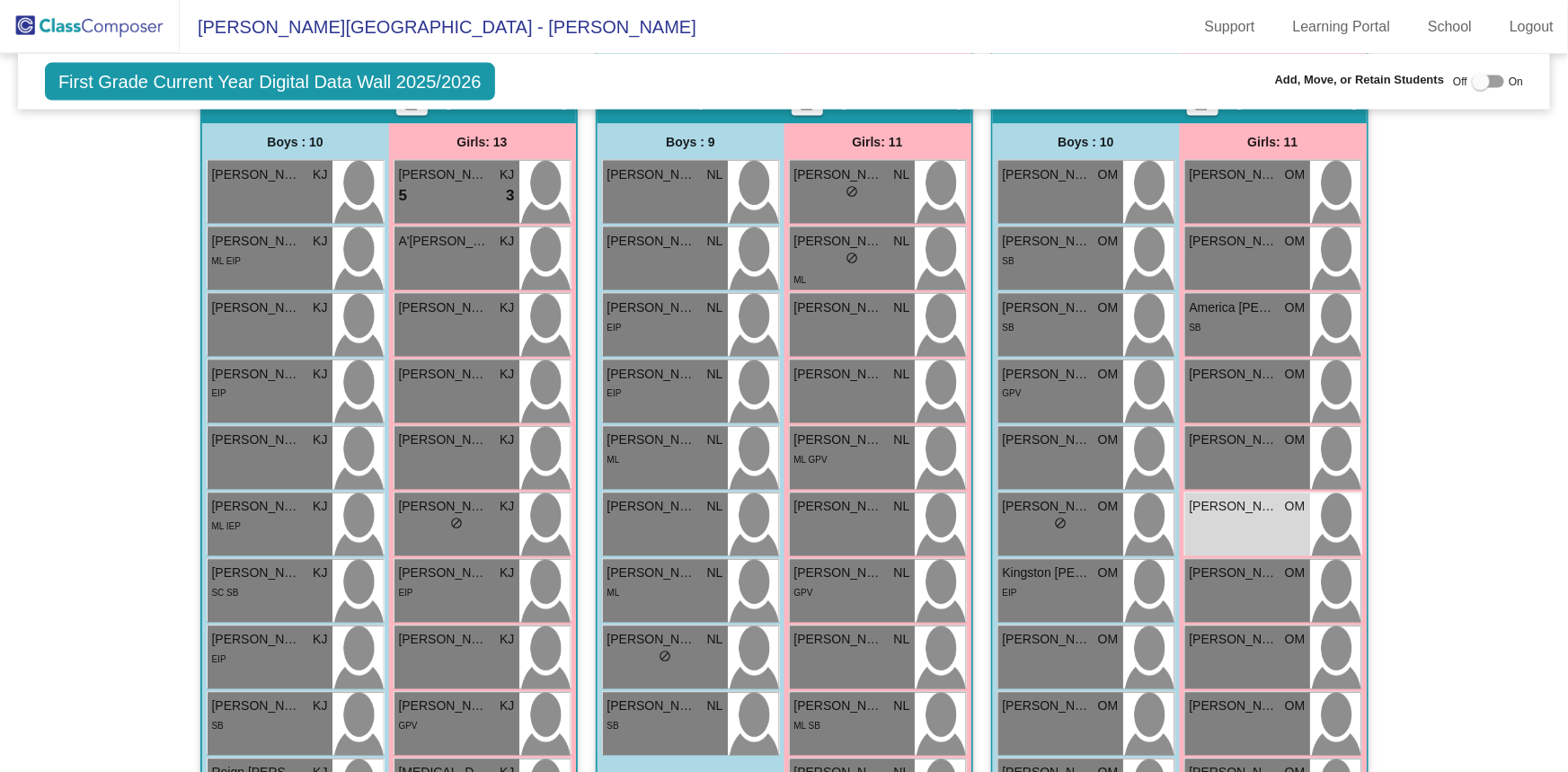 type on "vegdani" 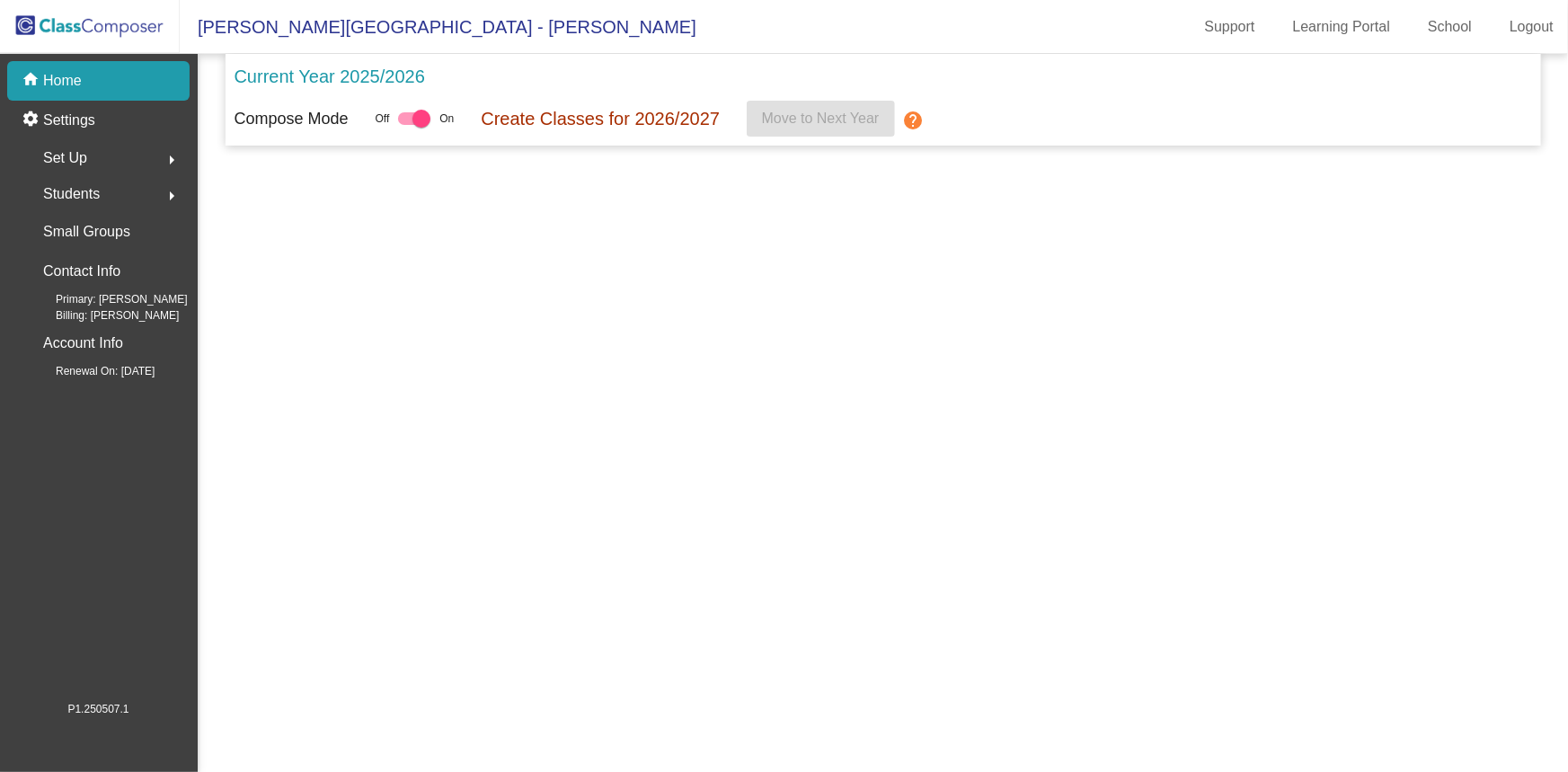 scroll, scrollTop: 0, scrollLeft: 0, axis: both 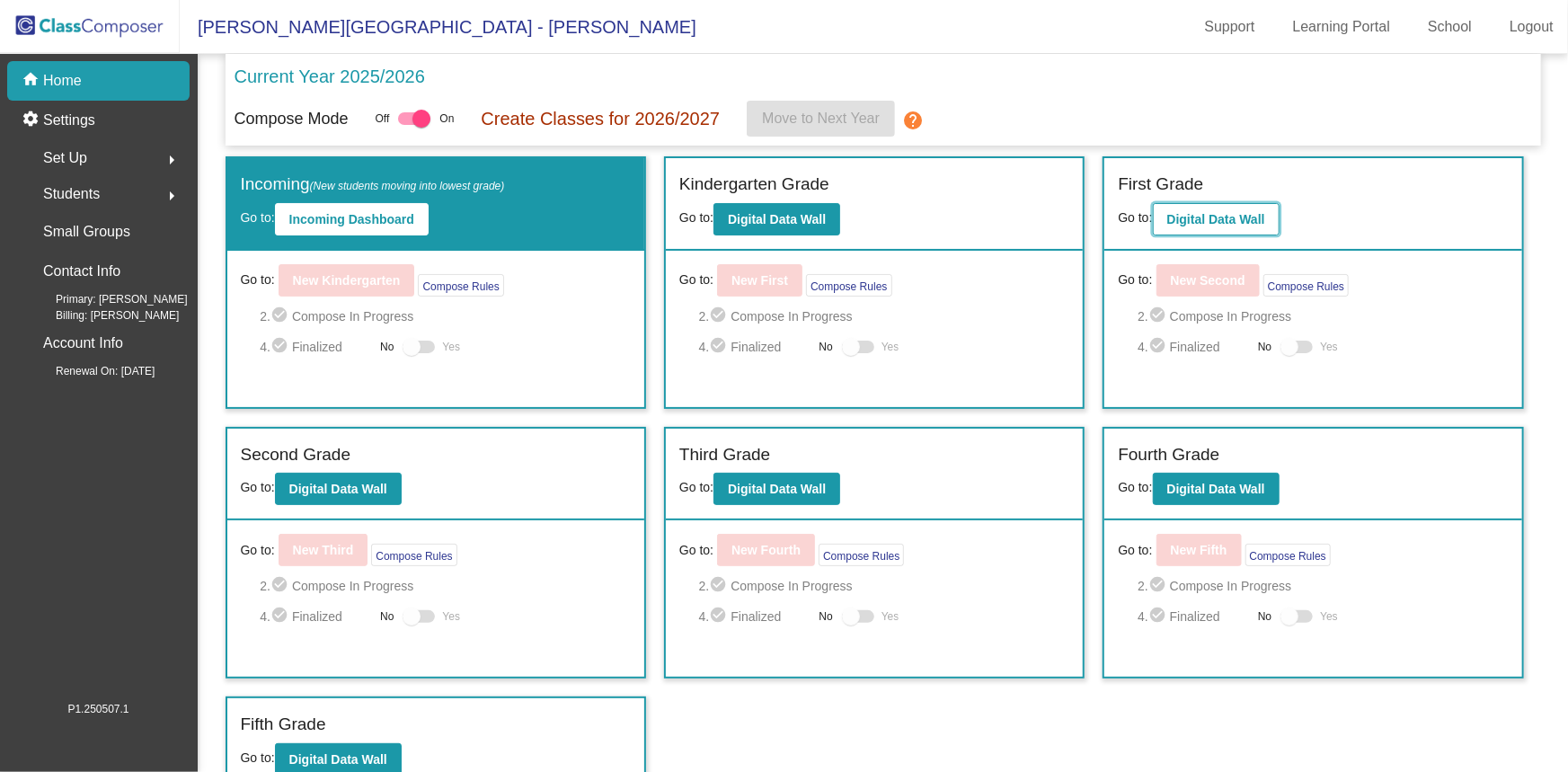 click on "Digital Data Wall" 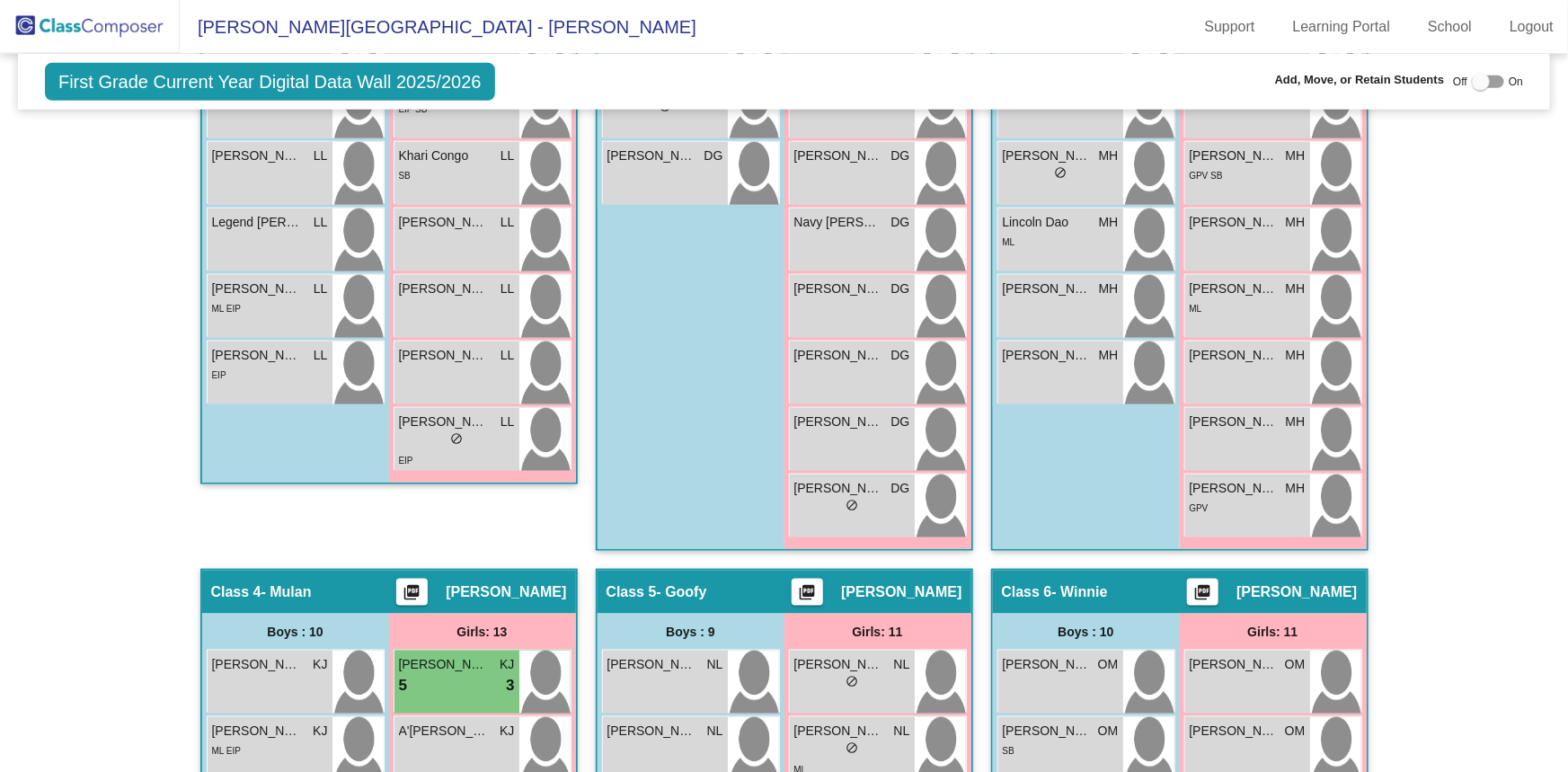 scroll, scrollTop: 1225, scrollLeft: 0, axis: vertical 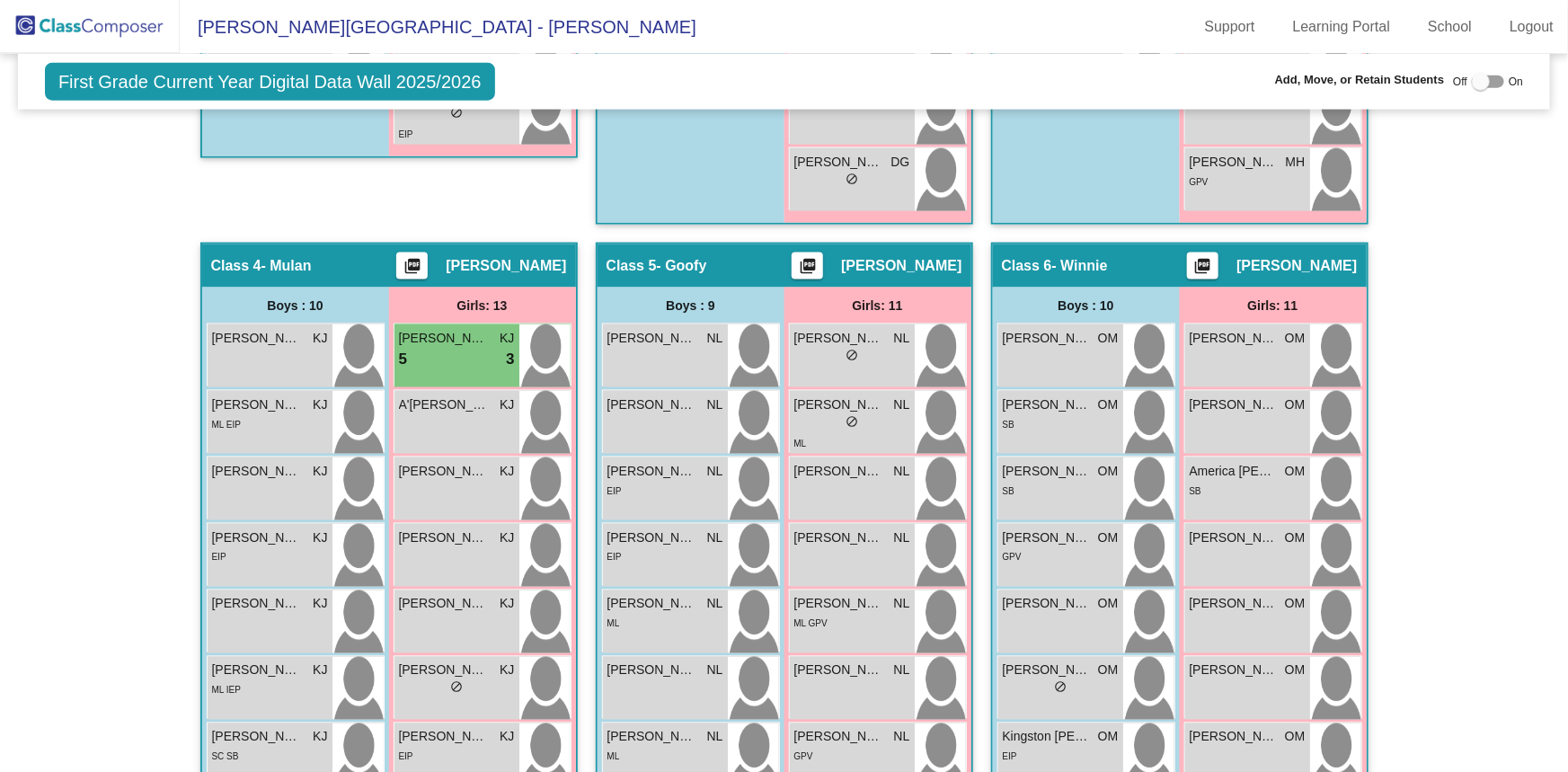 click on "Off" 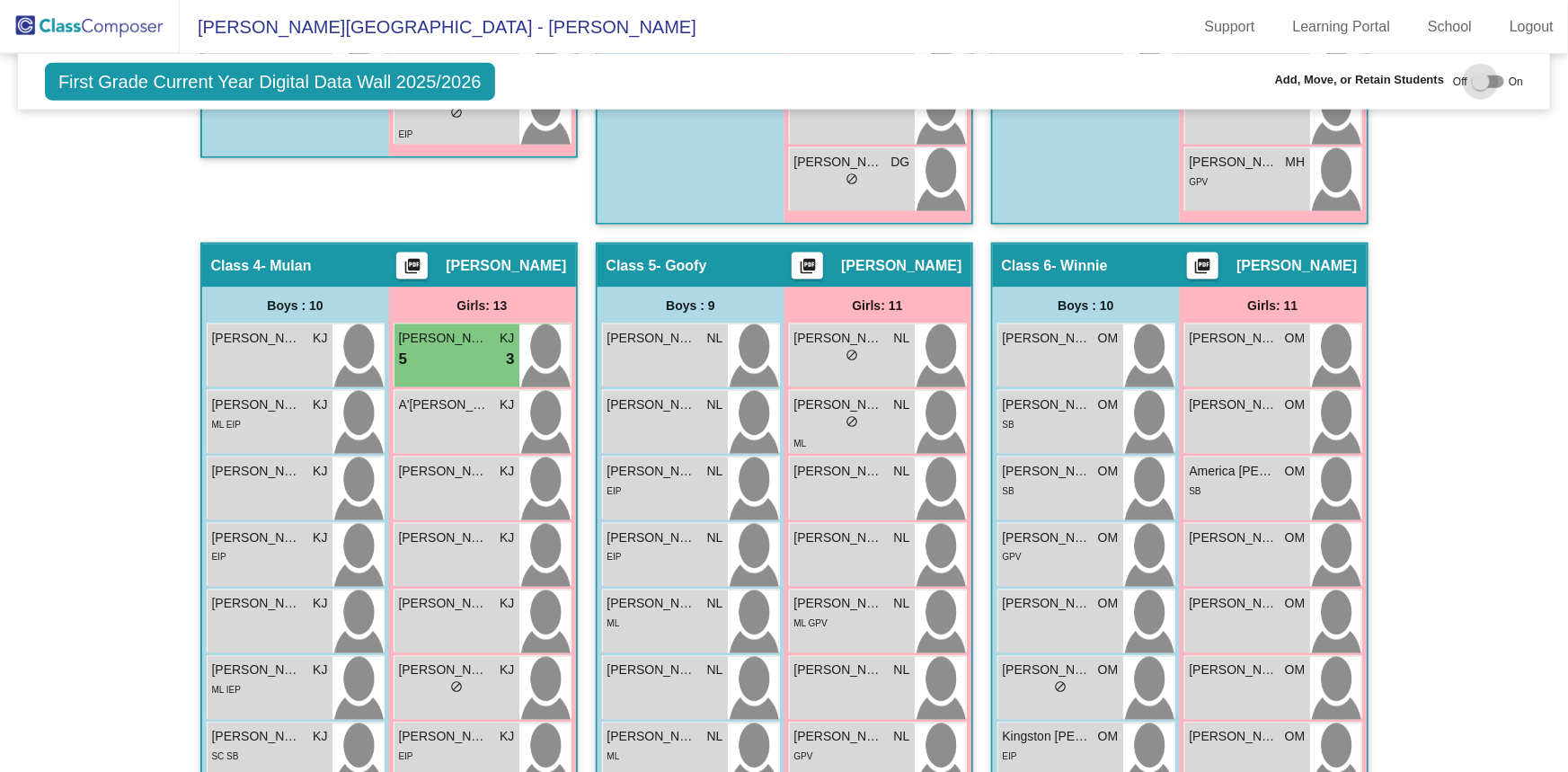 checkbox on "true" 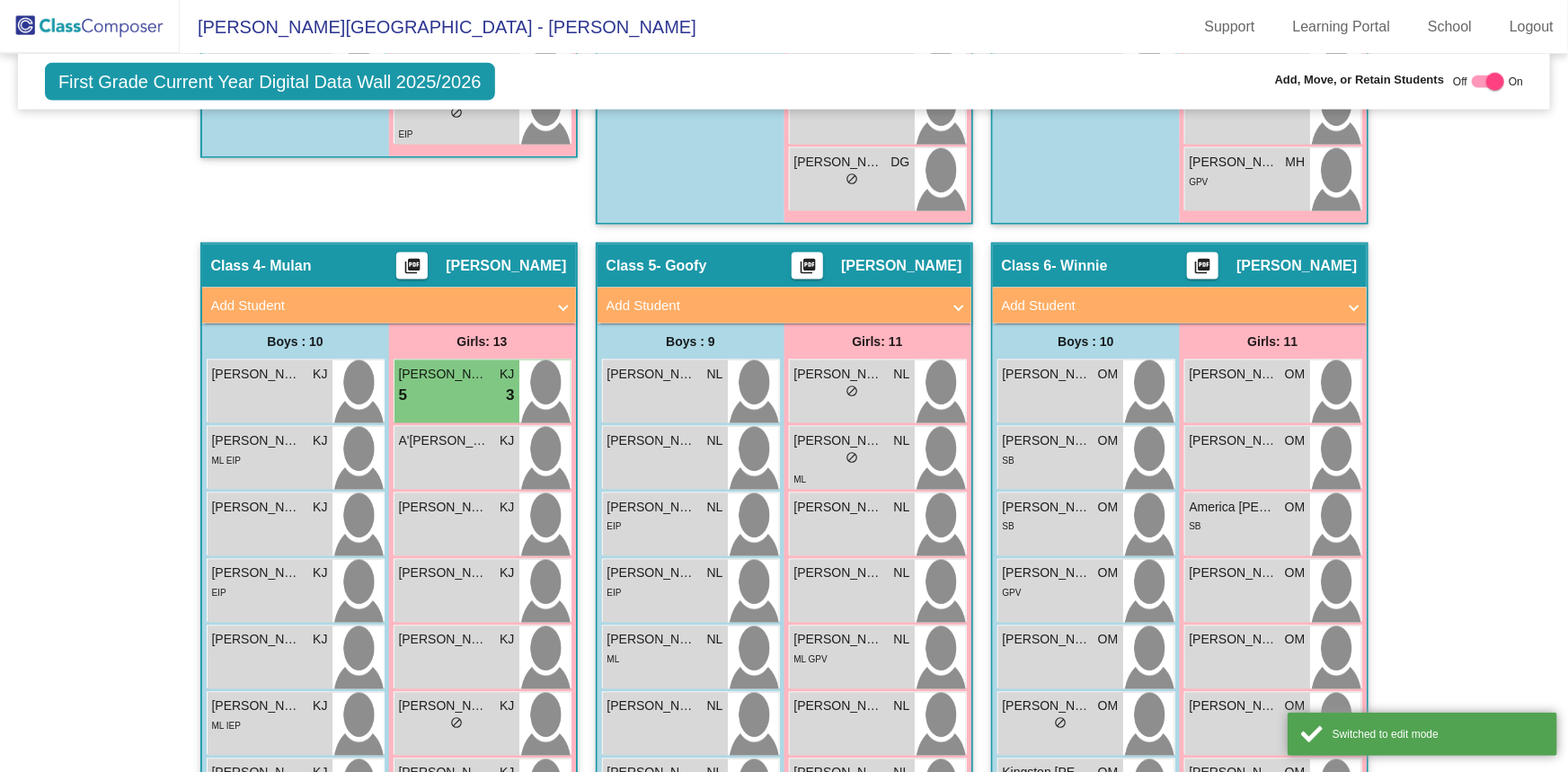 click on "Add Student" at bounding box center (781, 306) 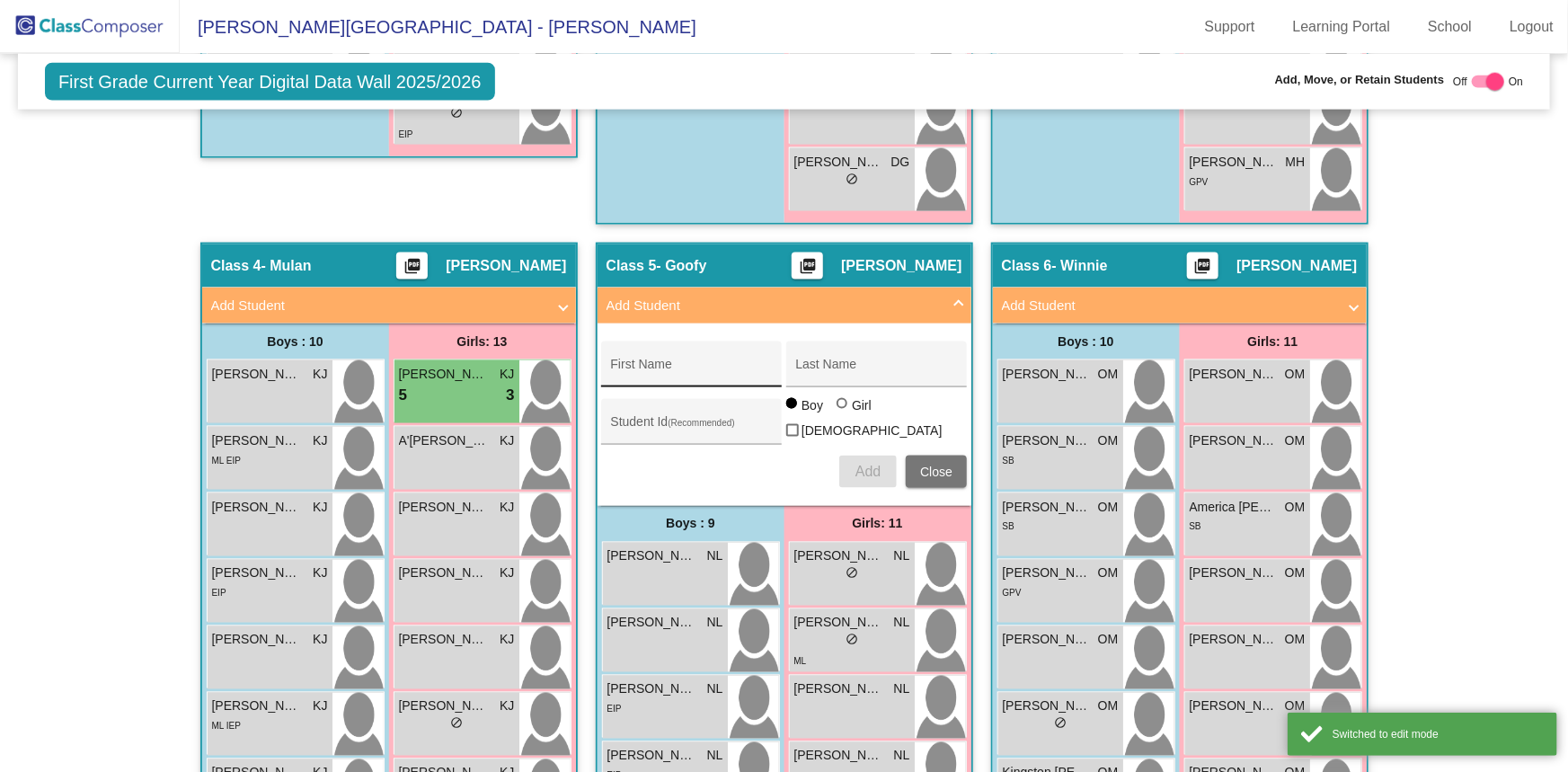 click on "First Name" at bounding box center [692, 369] 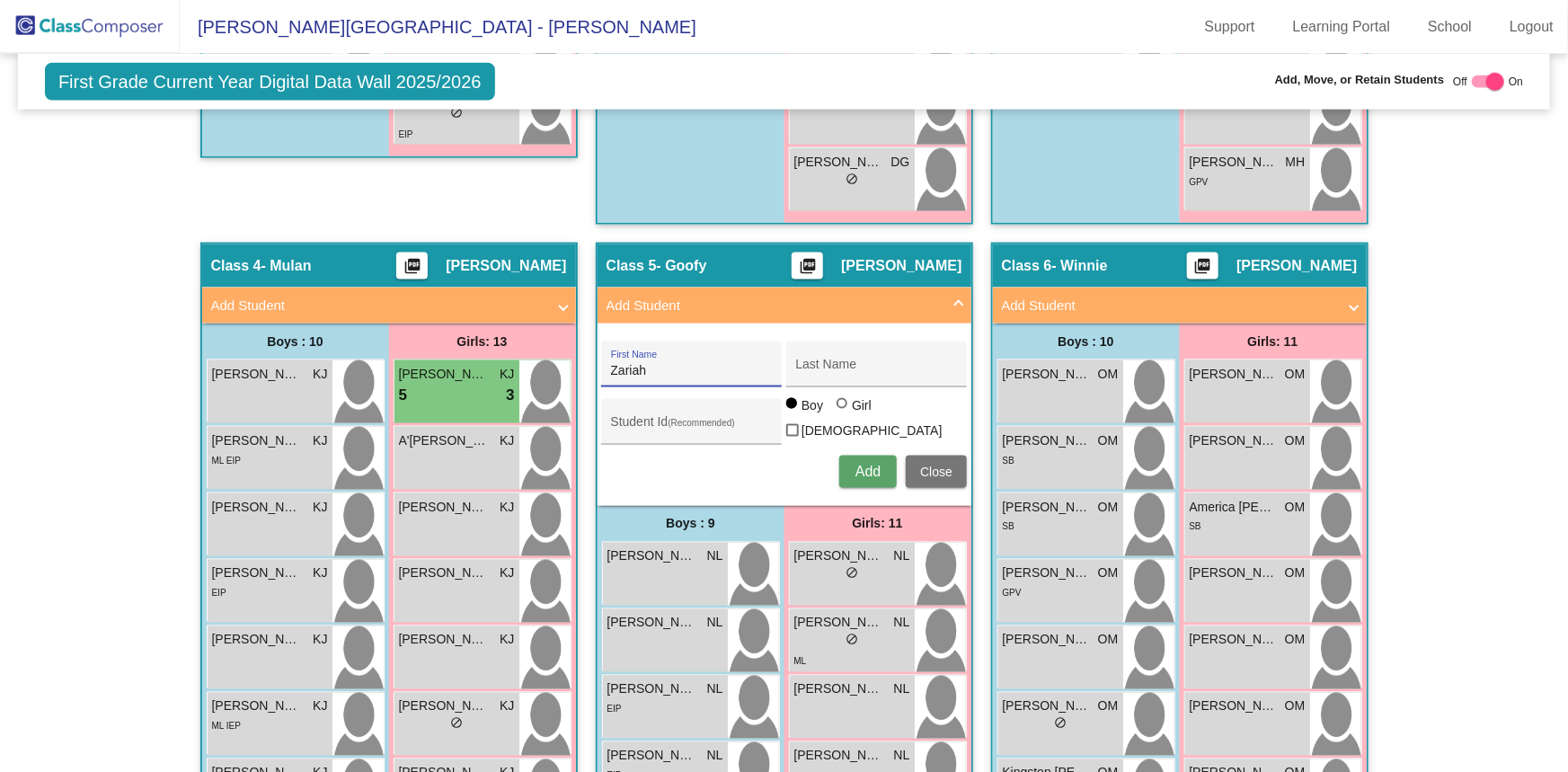 type on "Zariah" 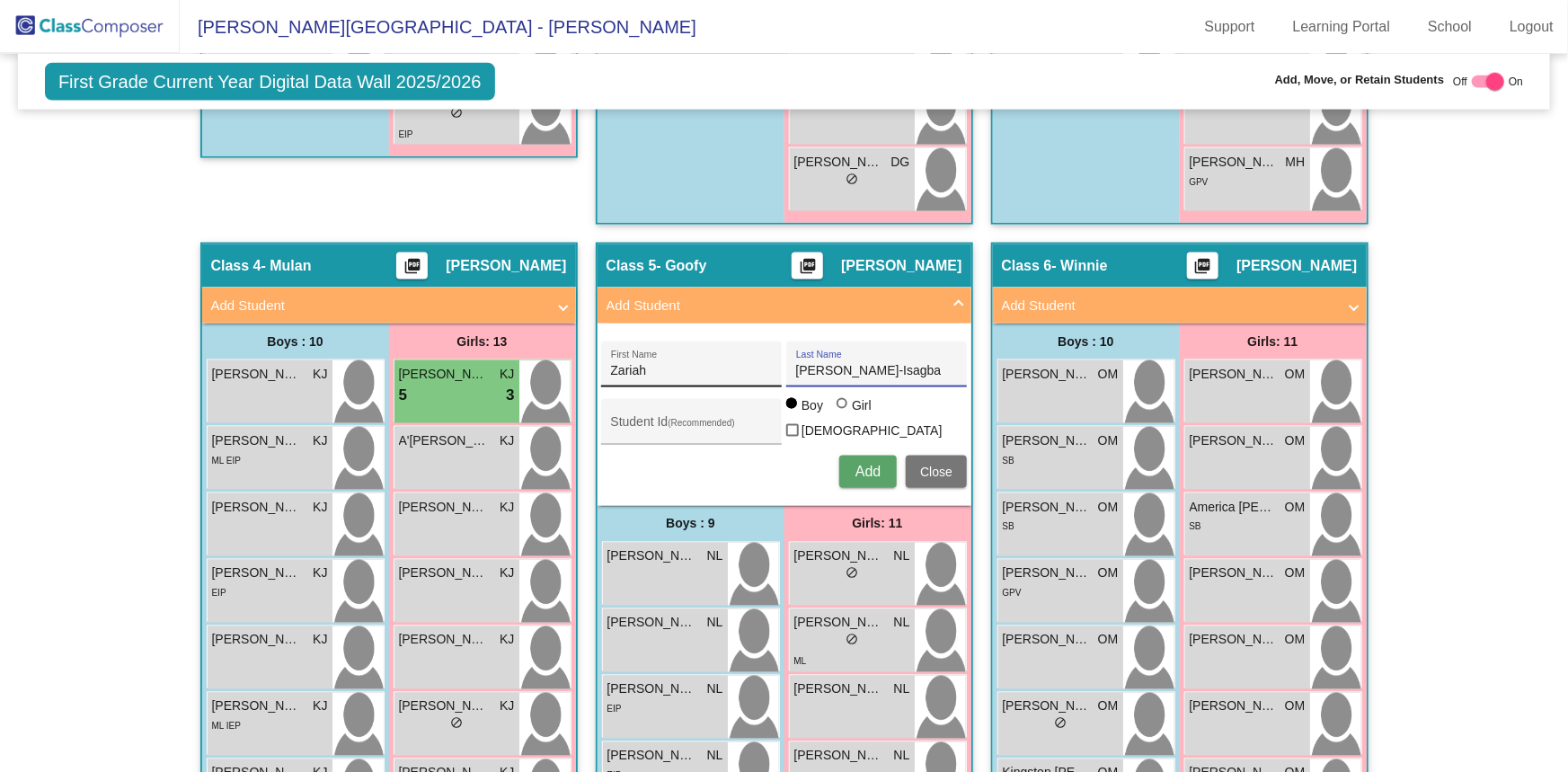type on "[PERSON_NAME]-Isagba" 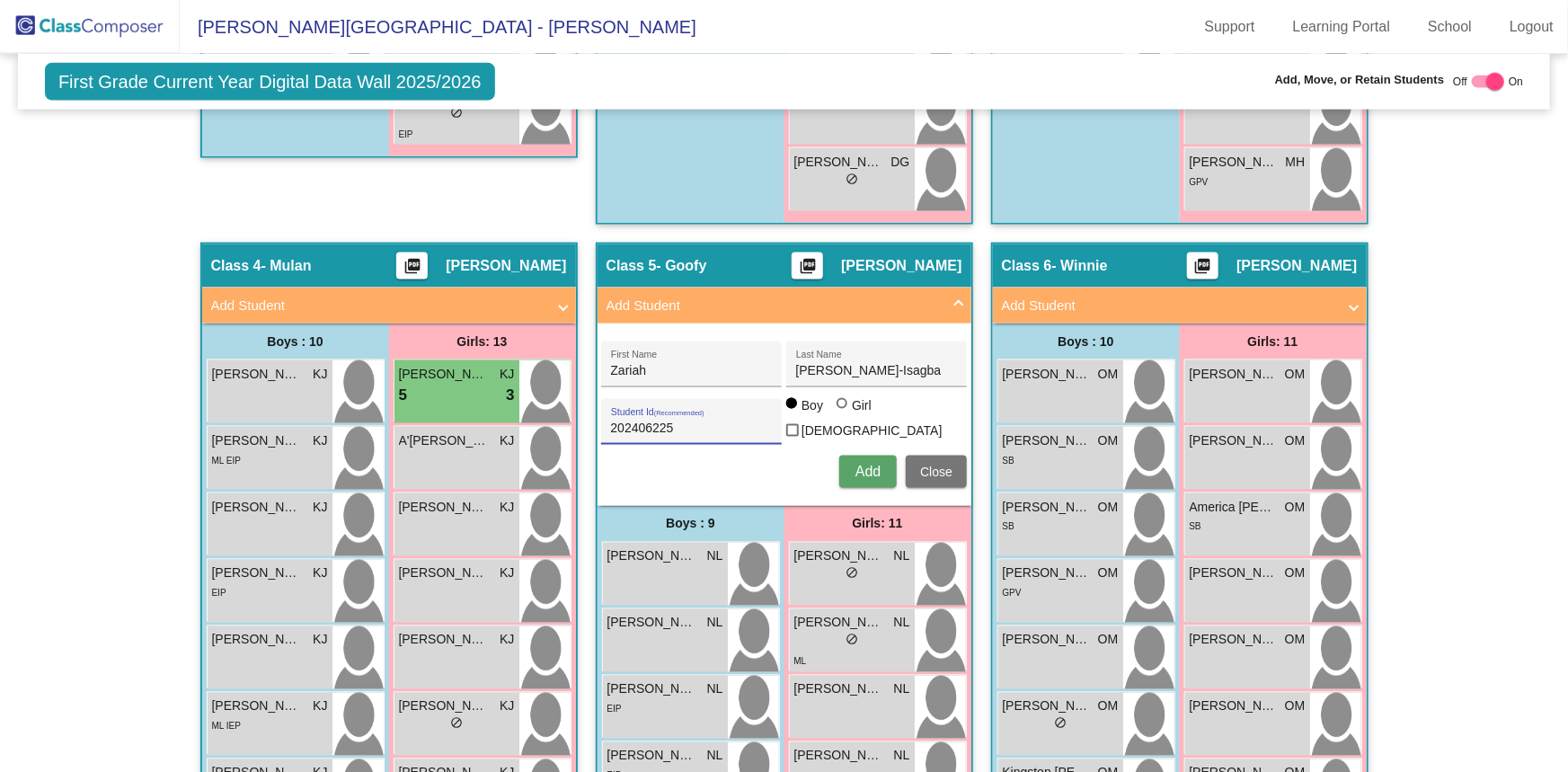 type on "202406225" 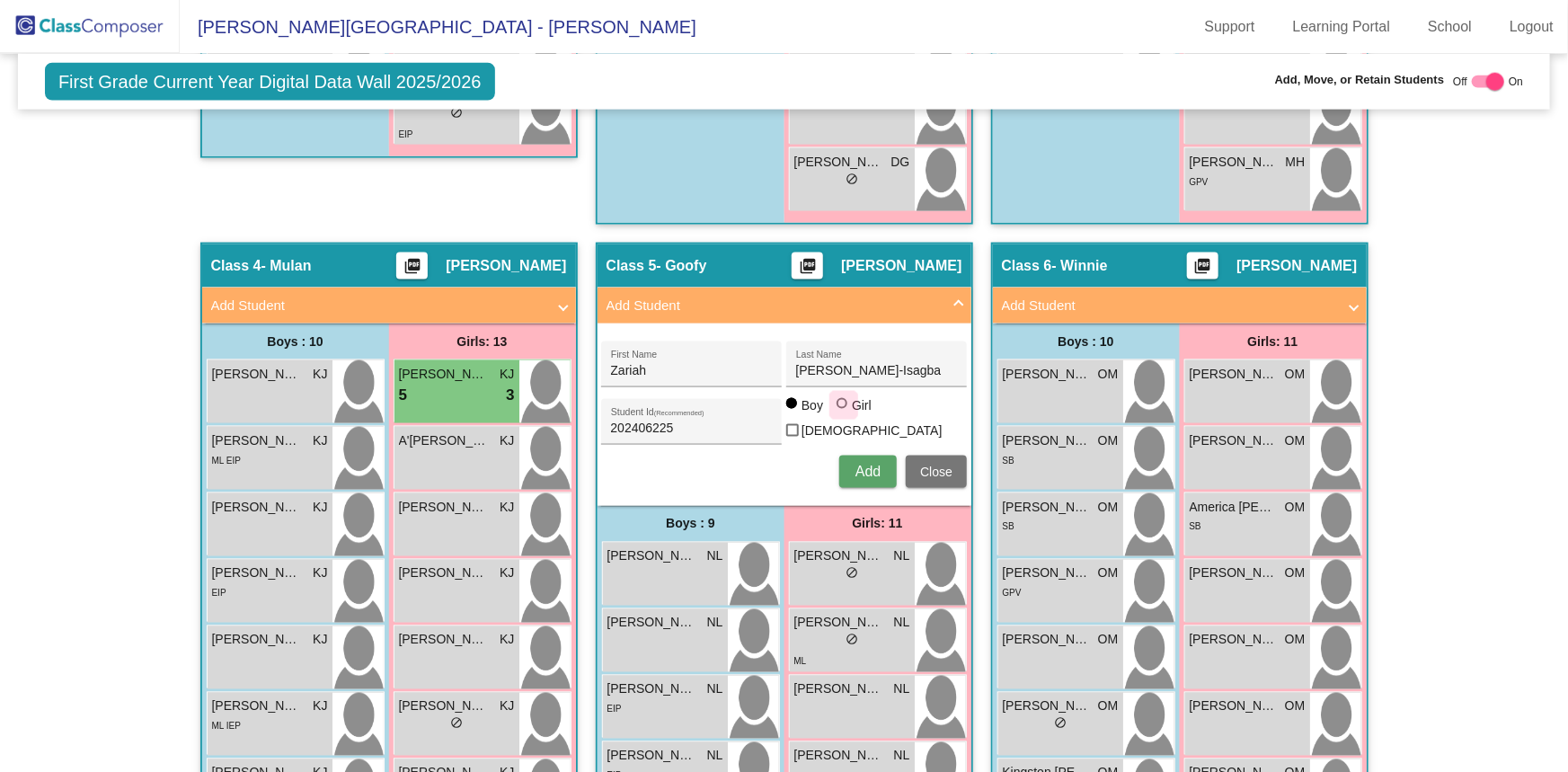 click on "Girl" at bounding box center [861, 405] 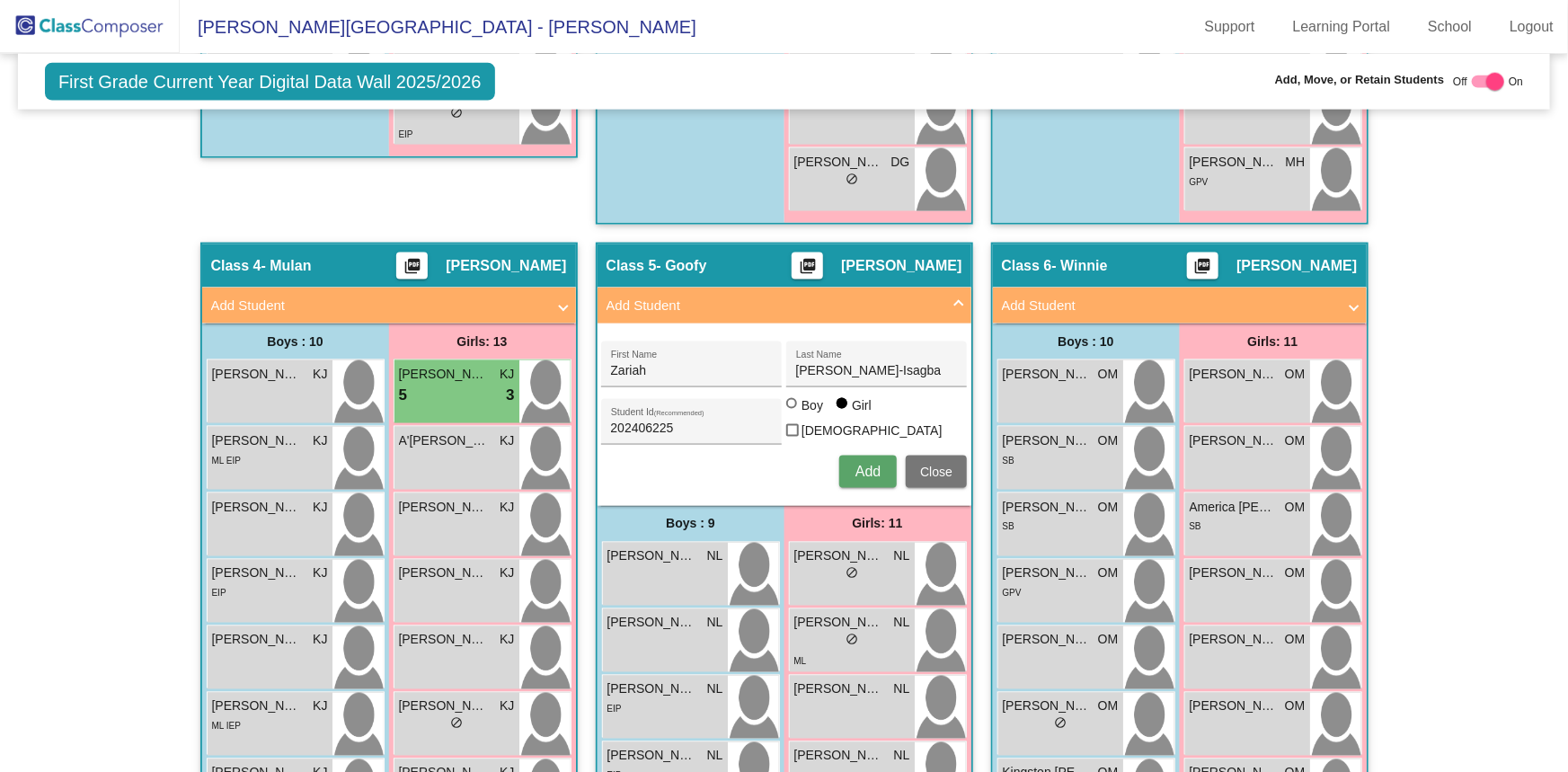 click on "Add" at bounding box center (868, 472) 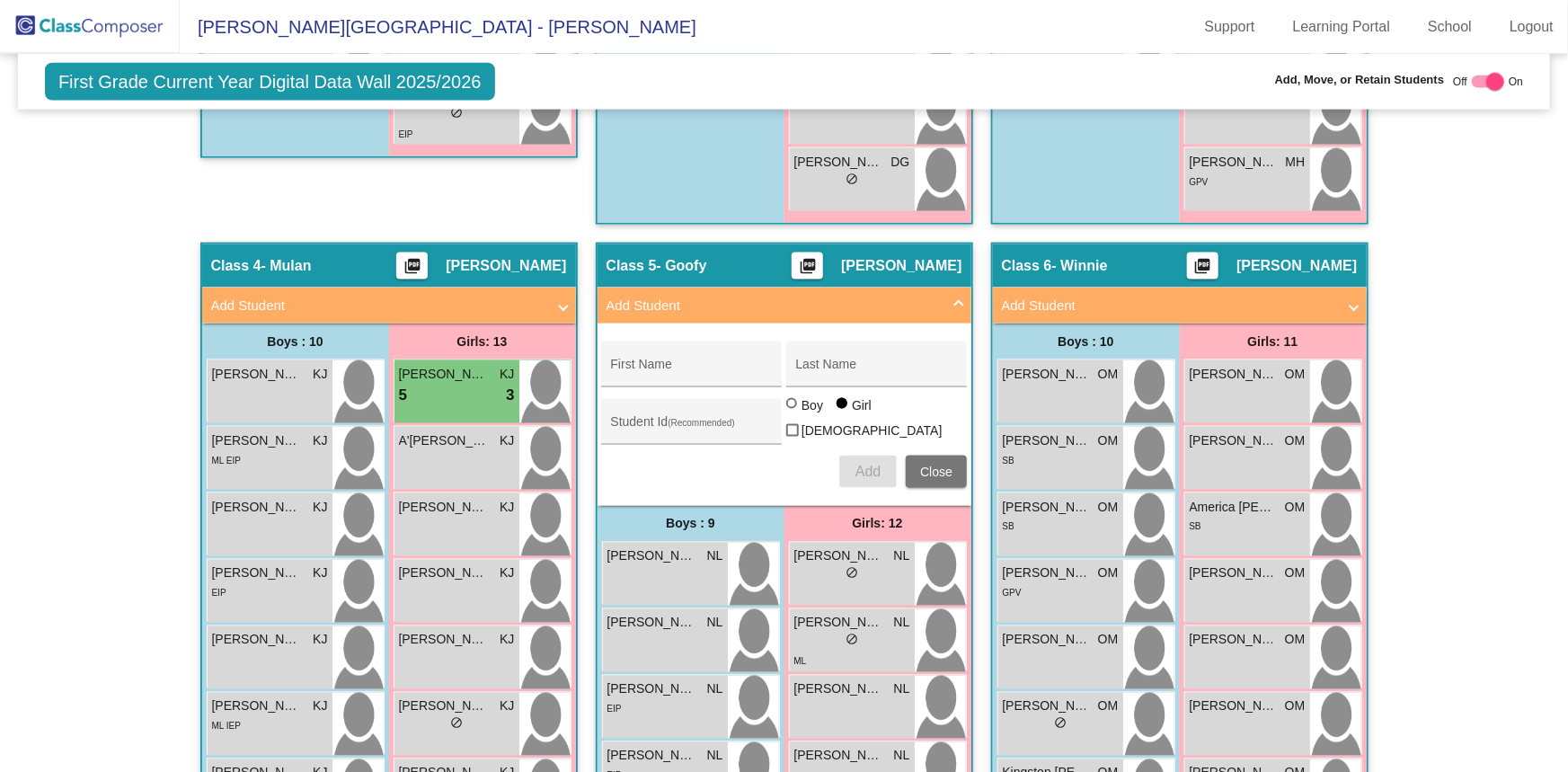 click on "Close" at bounding box center [936, 472] 